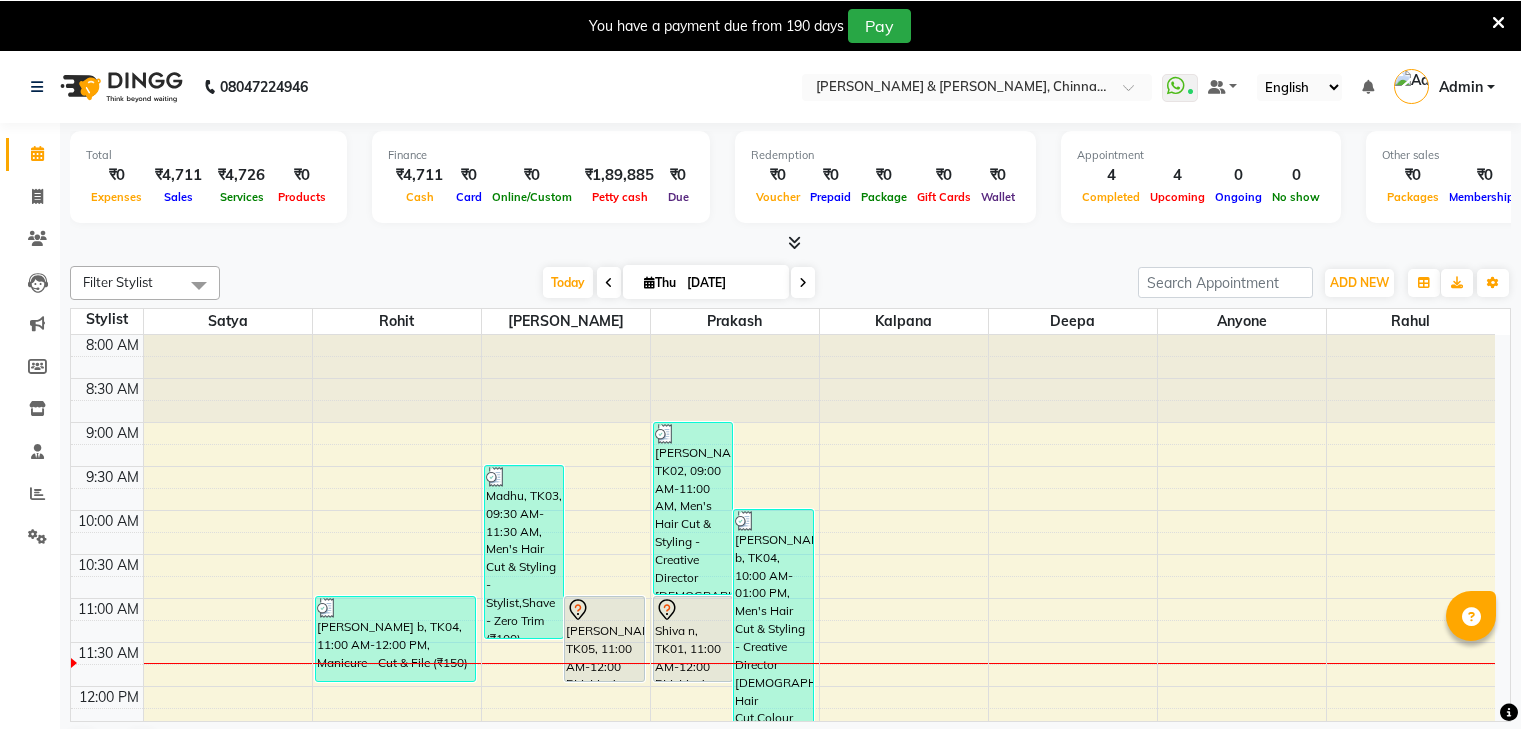 scroll, scrollTop: 0, scrollLeft: 0, axis: both 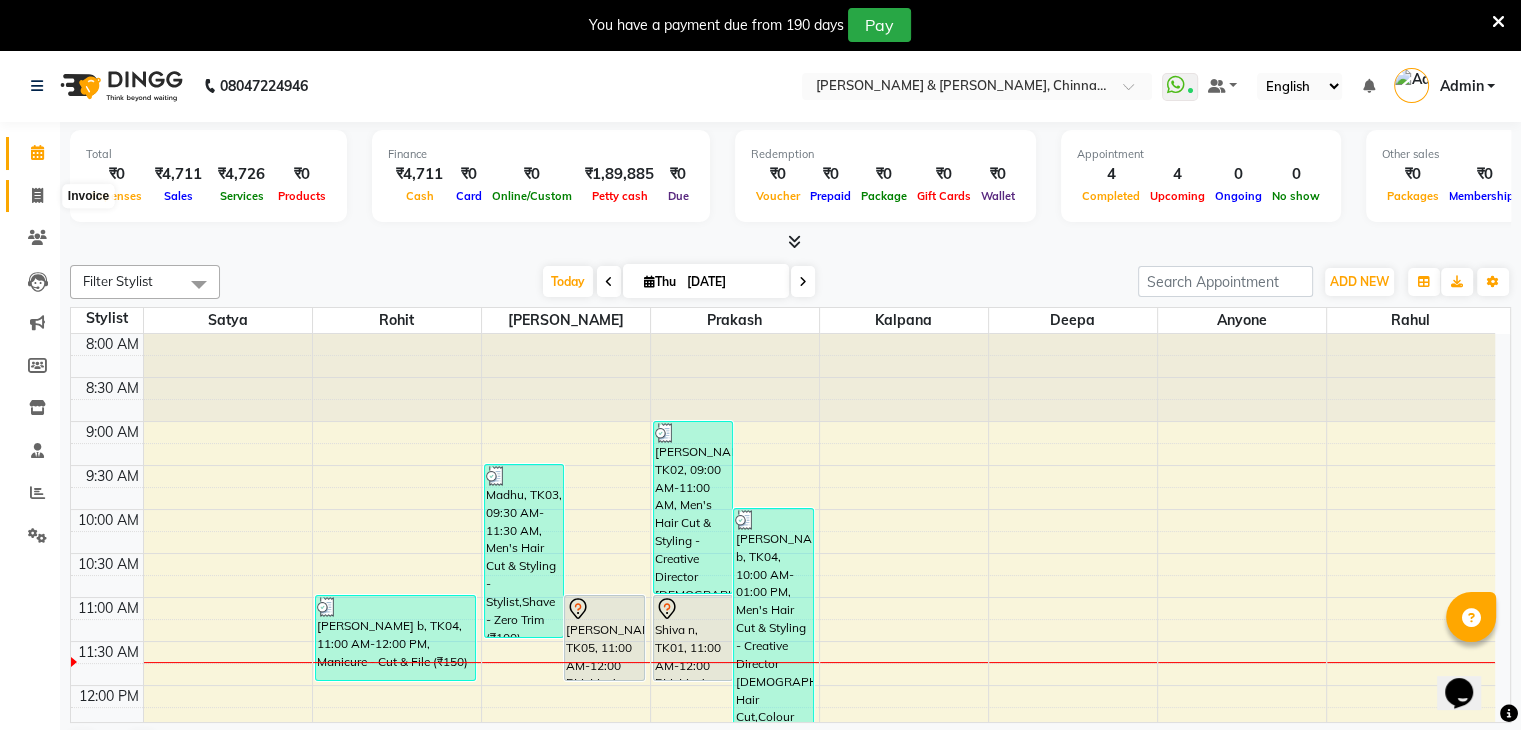 click 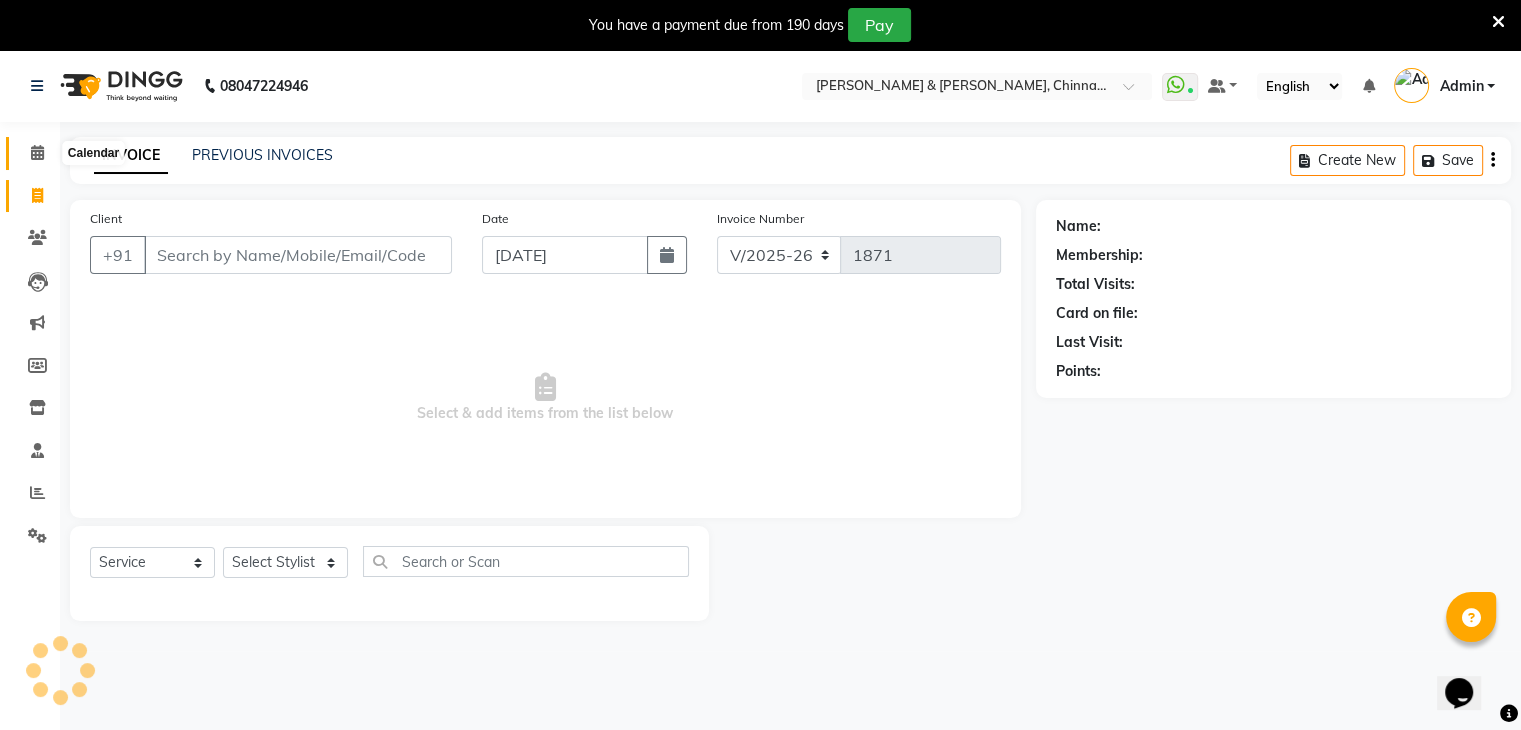 click 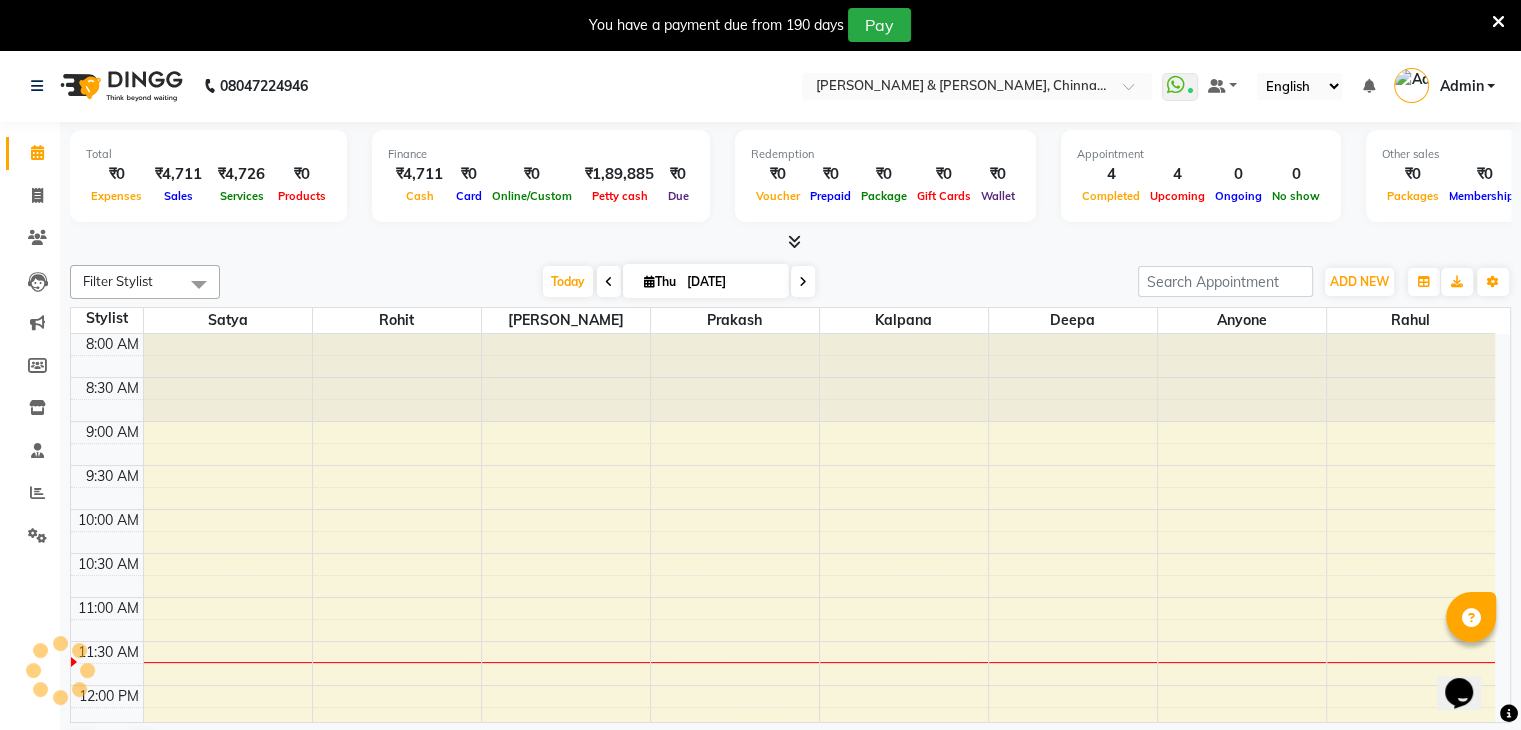 scroll, scrollTop: 0, scrollLeft: 0, axis: both 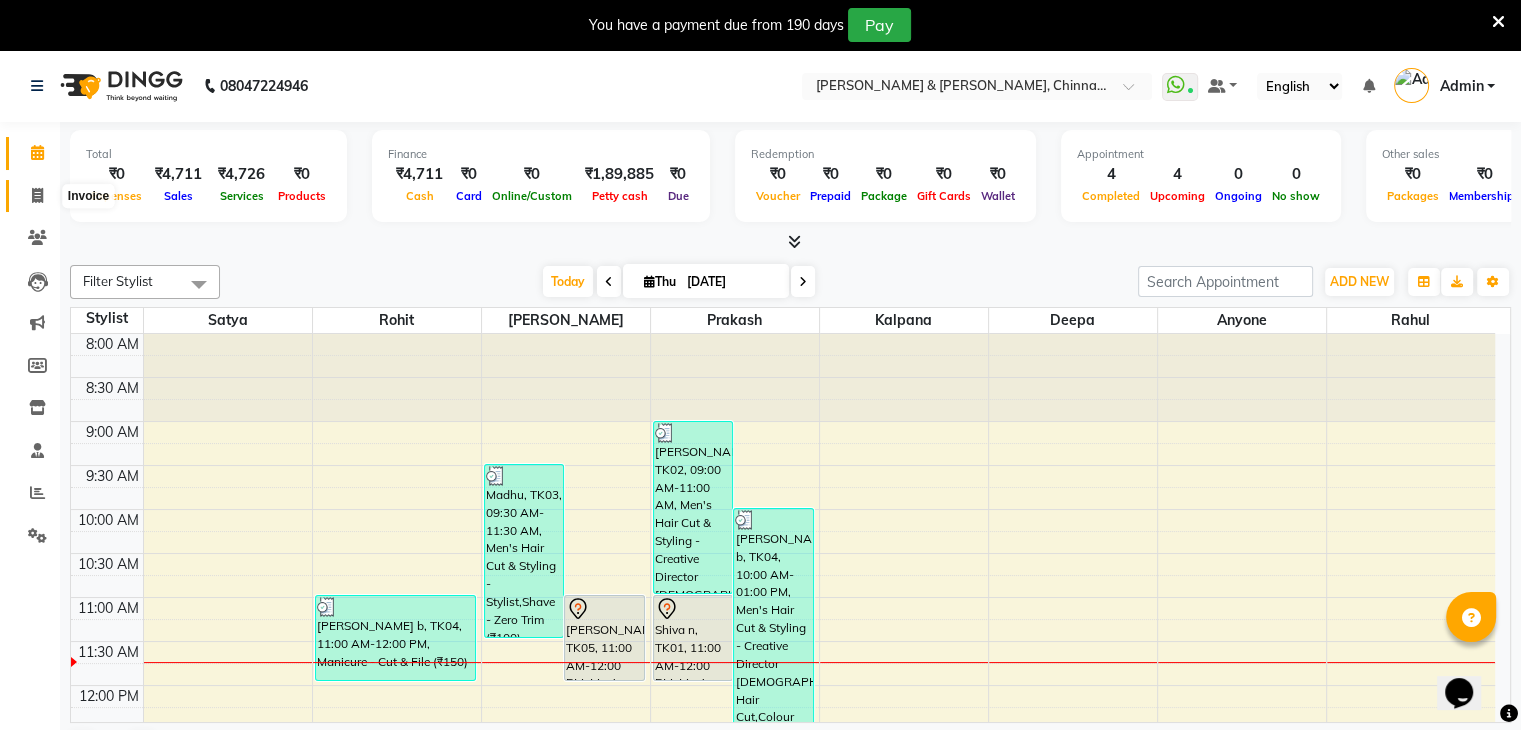 click 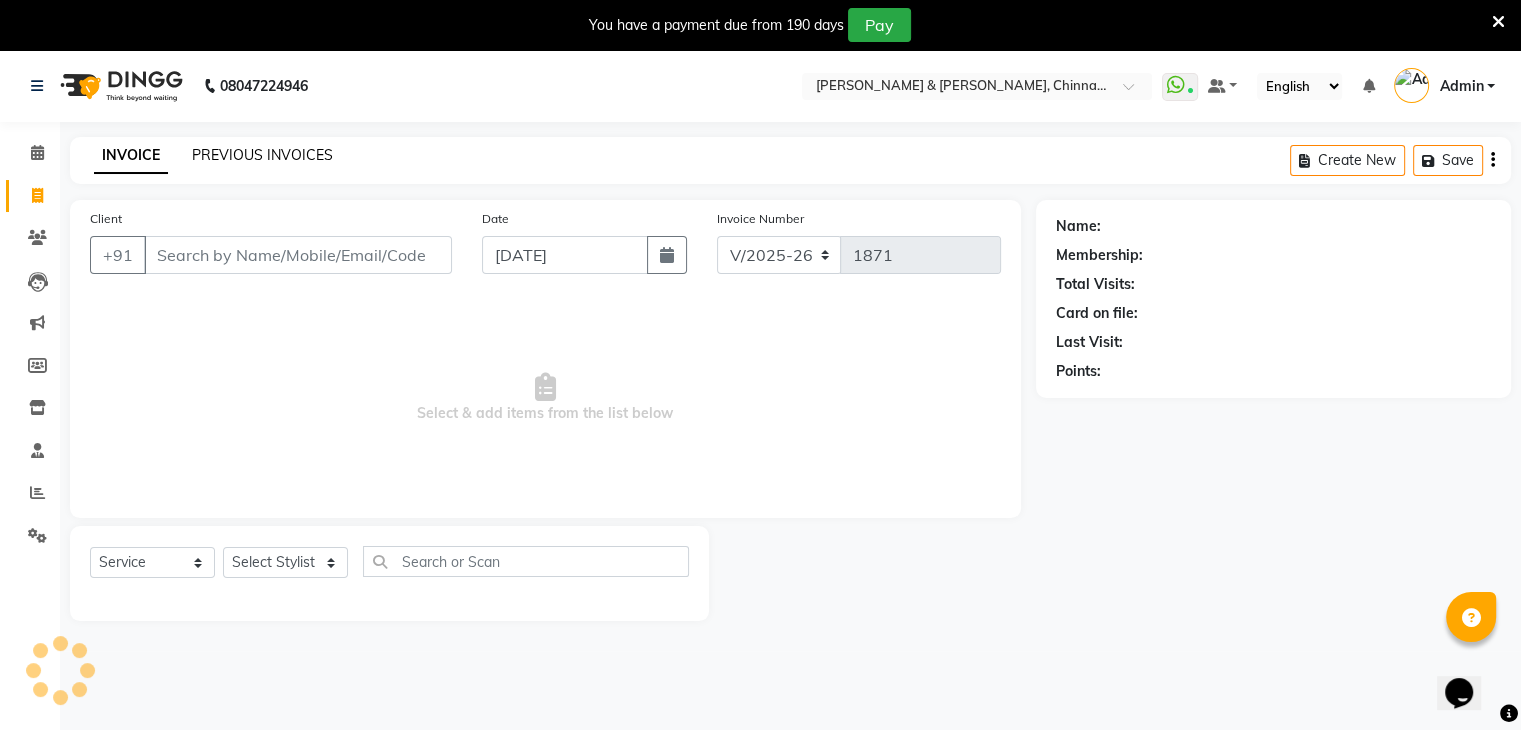 click on "PREVIOUS INVOICES" 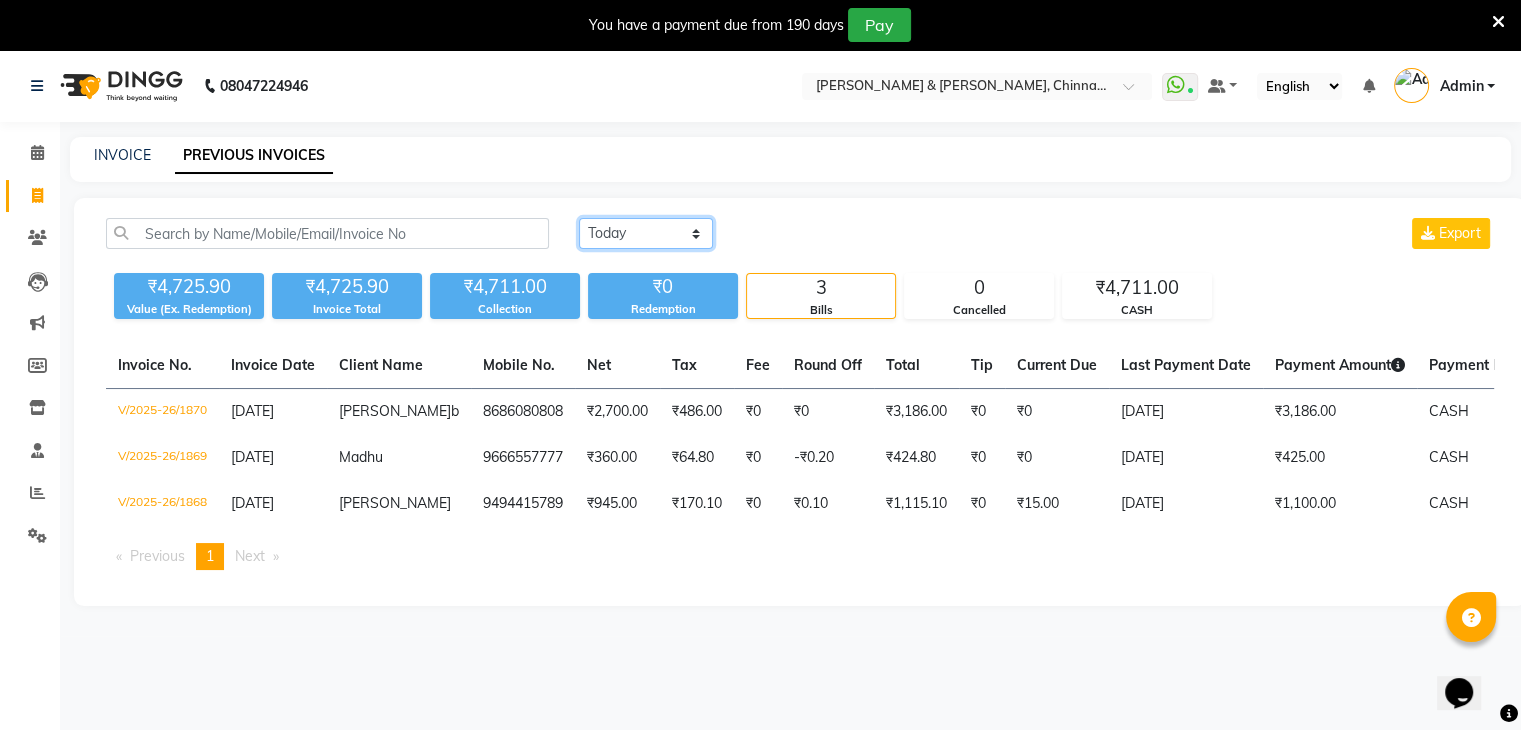 click on "[DATE] [DATE] Custom Range" 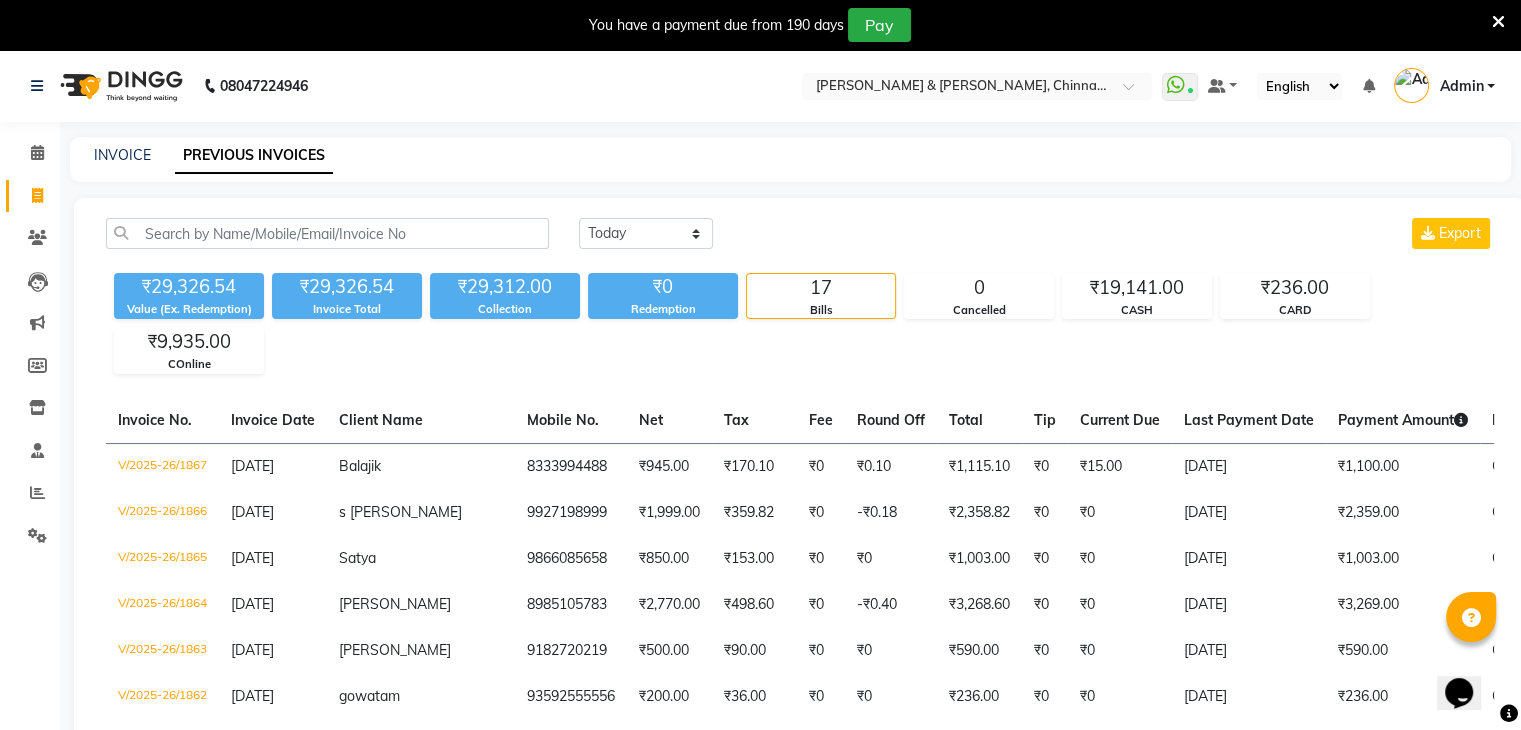 click on "₹29,326.54 Value (Ex. Redemption) ₹29,326.54 Invoice Total  ₹29,312.00 Collection ₹0 Redemption 17 Bills 0 Cancelled ₹19,141.00 CASH ₹236.00 CARD ₹9,935.00 COnline" 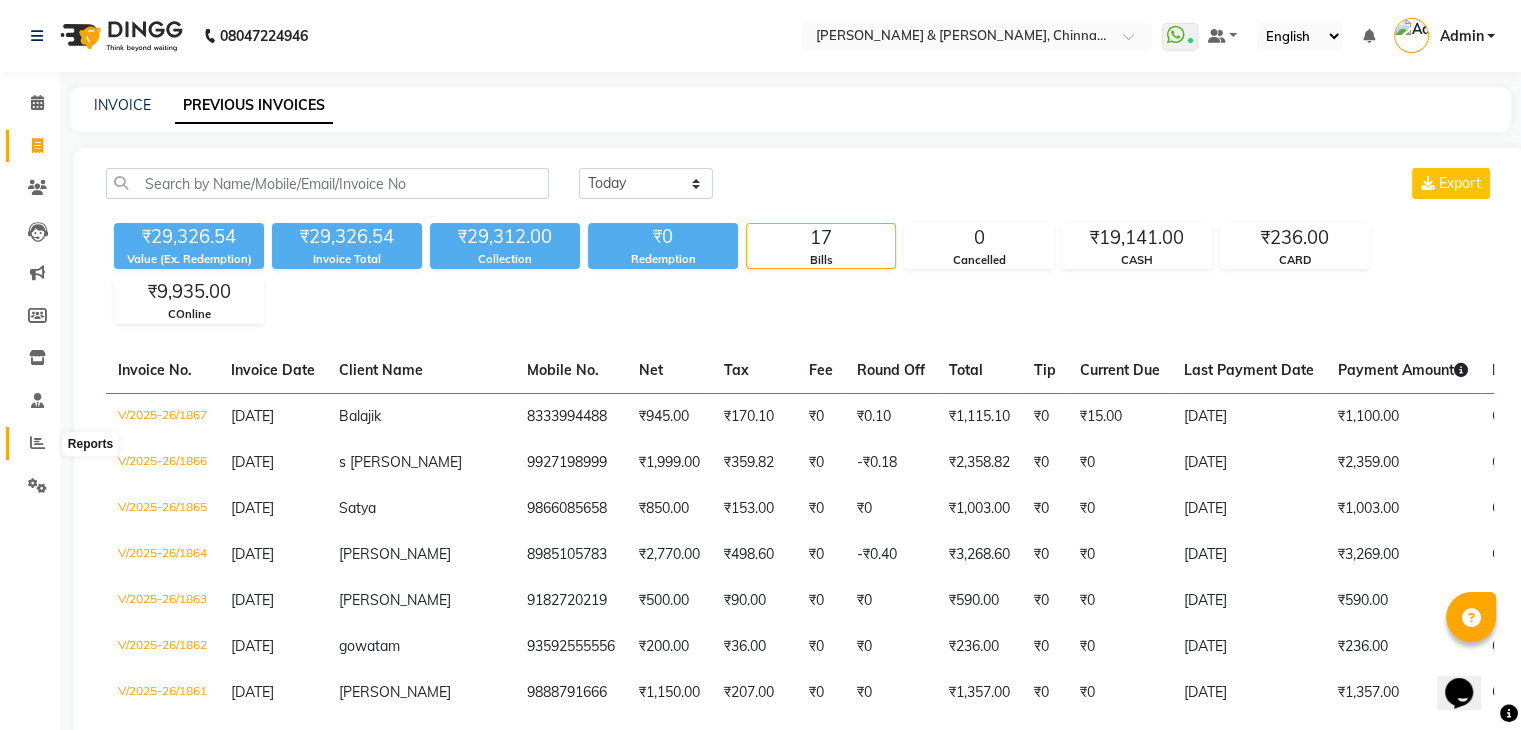 click 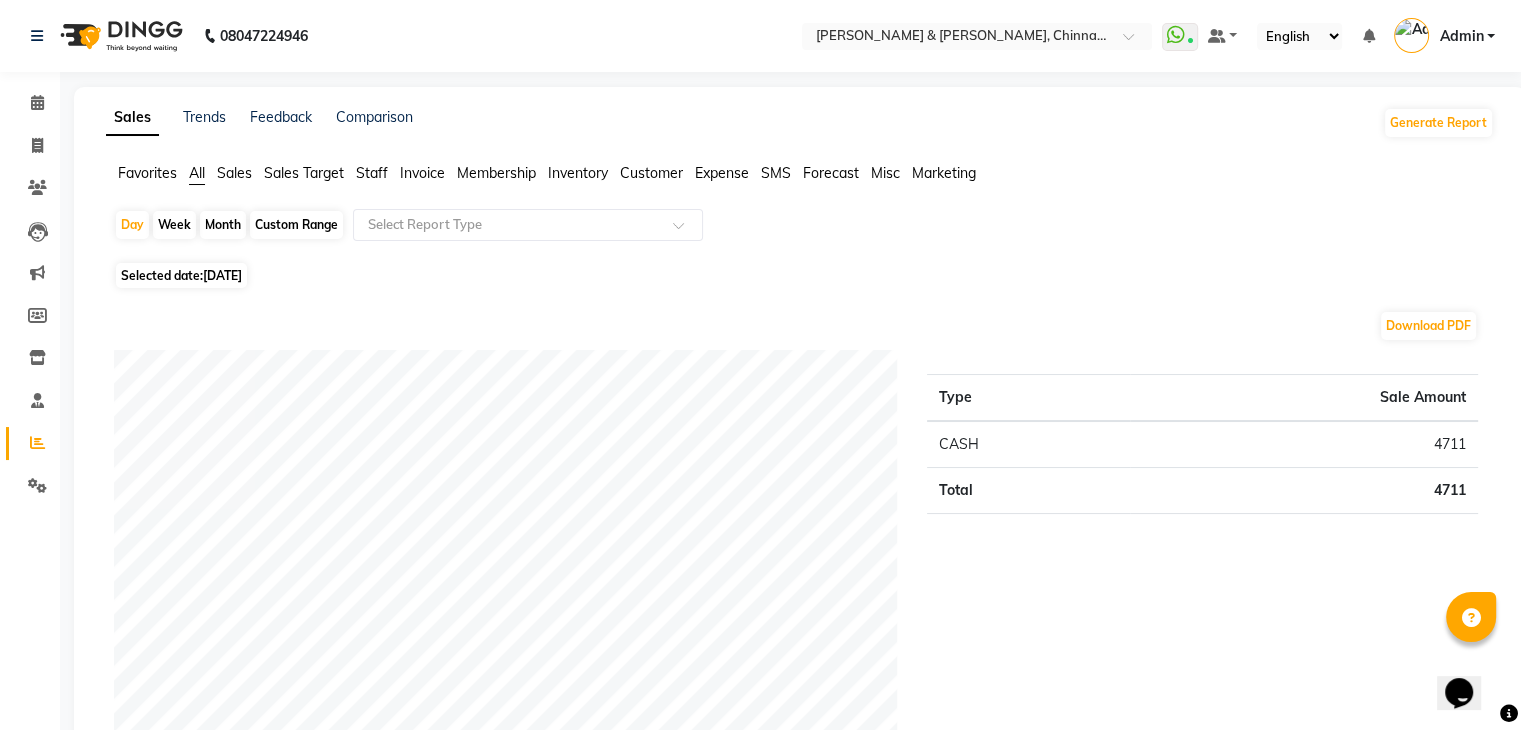 click on "Month" 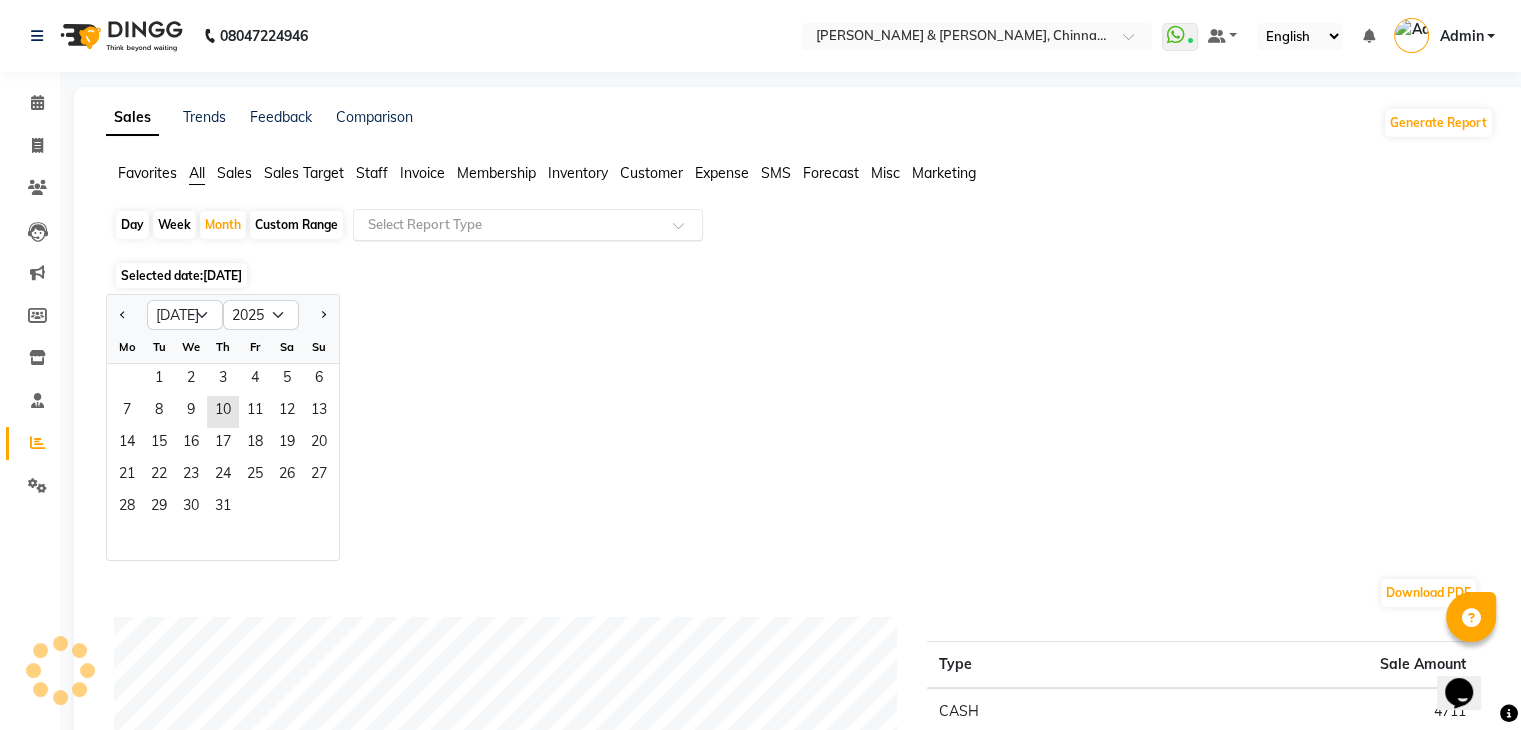 click 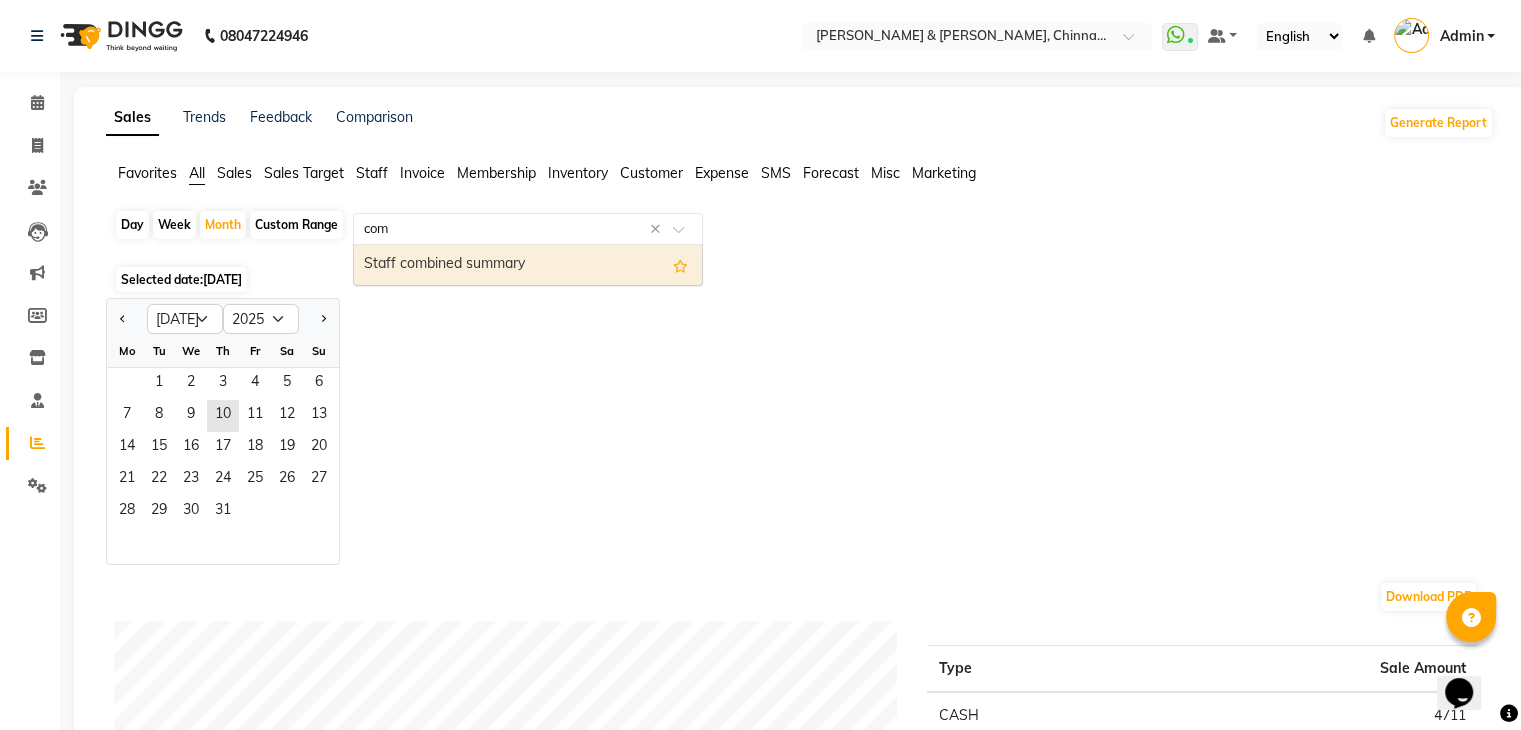 type on "comb" 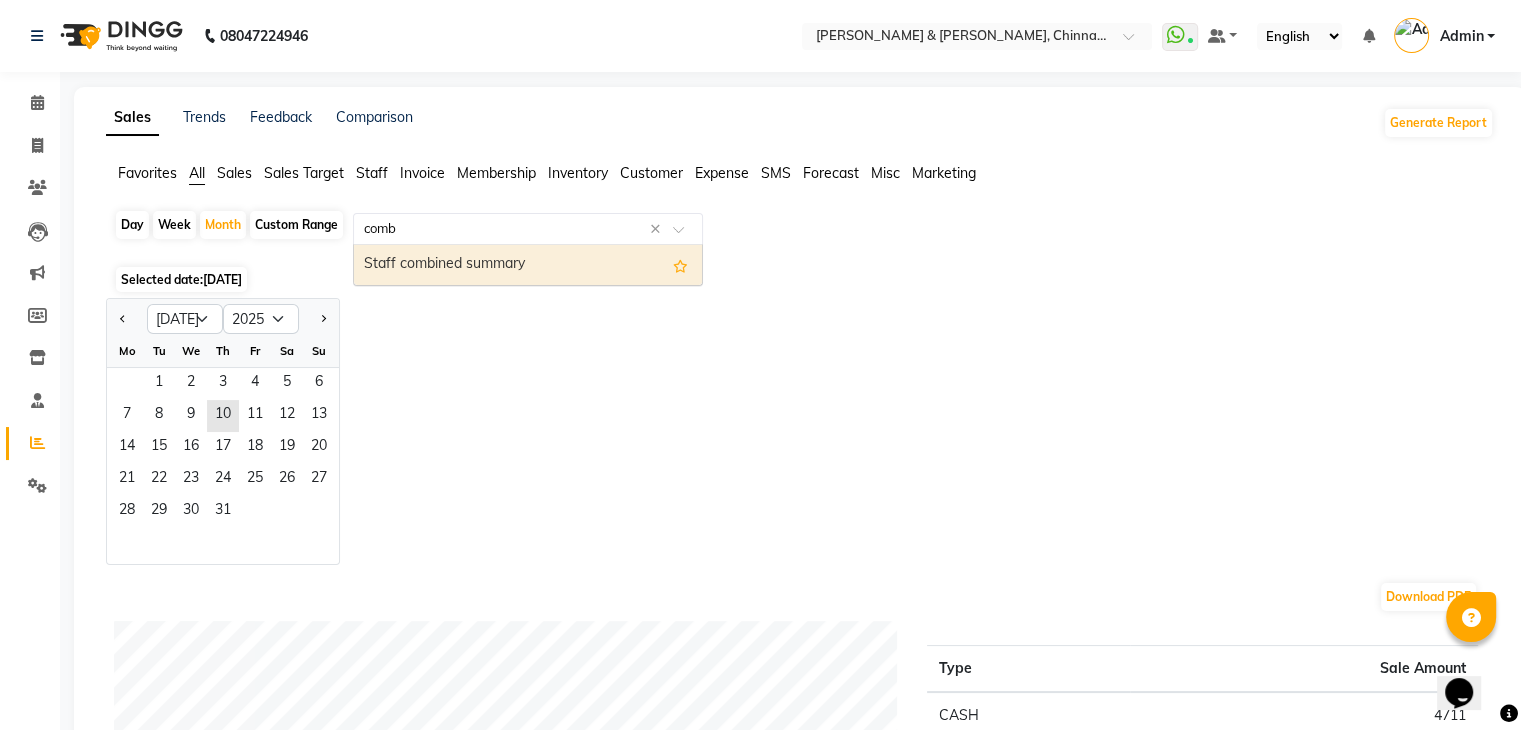 click on "Staff combined summary" at bounding box center [528, 265] 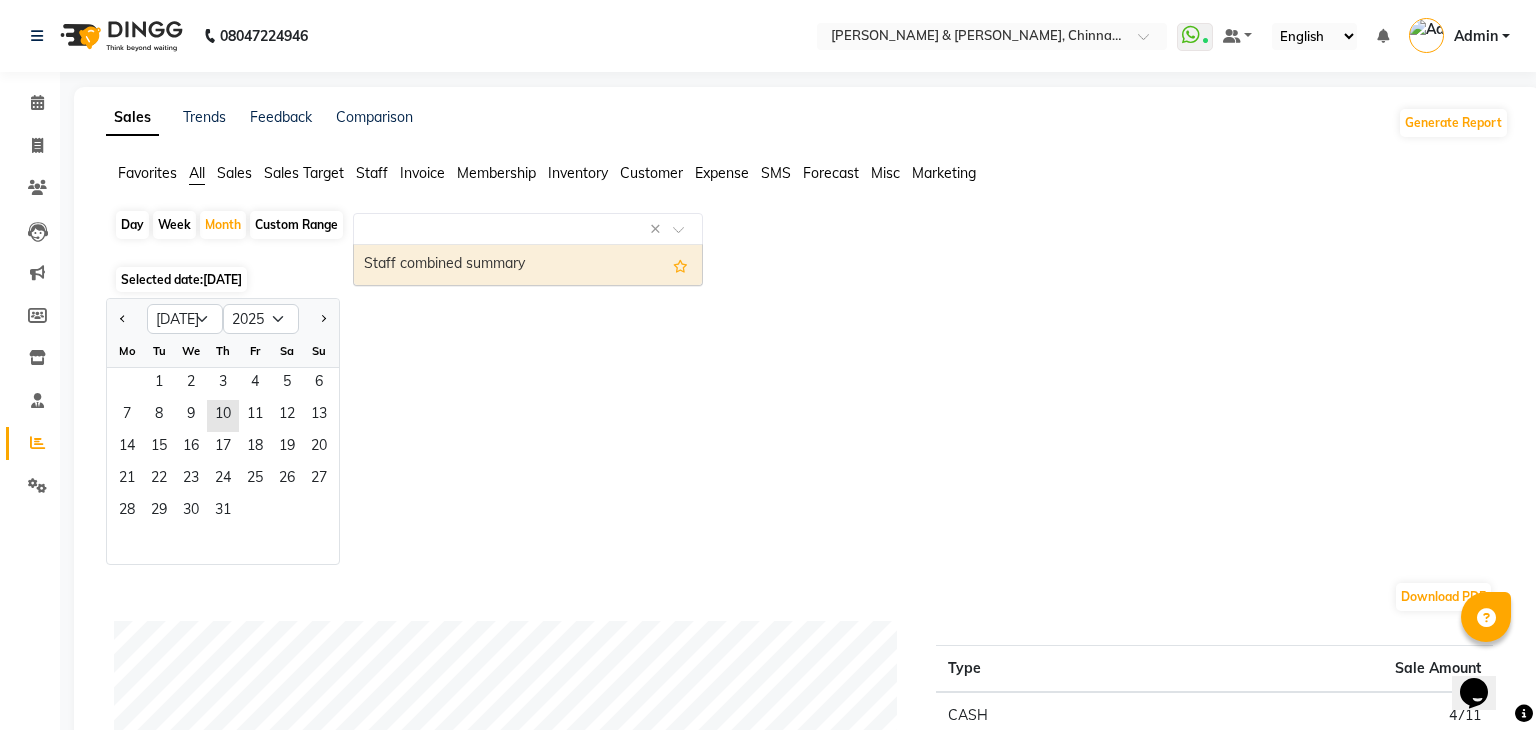 select on "full_report" 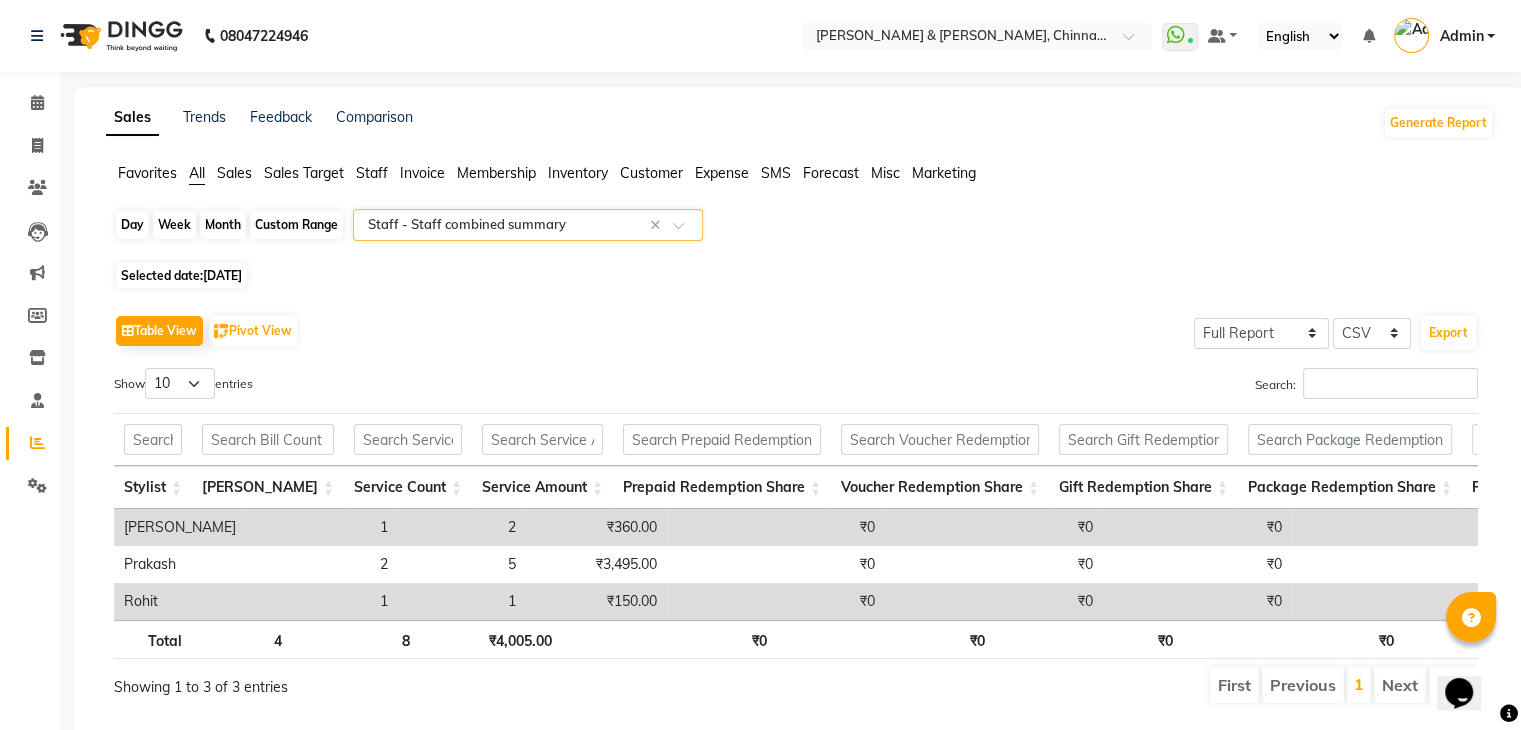 click on "Month" 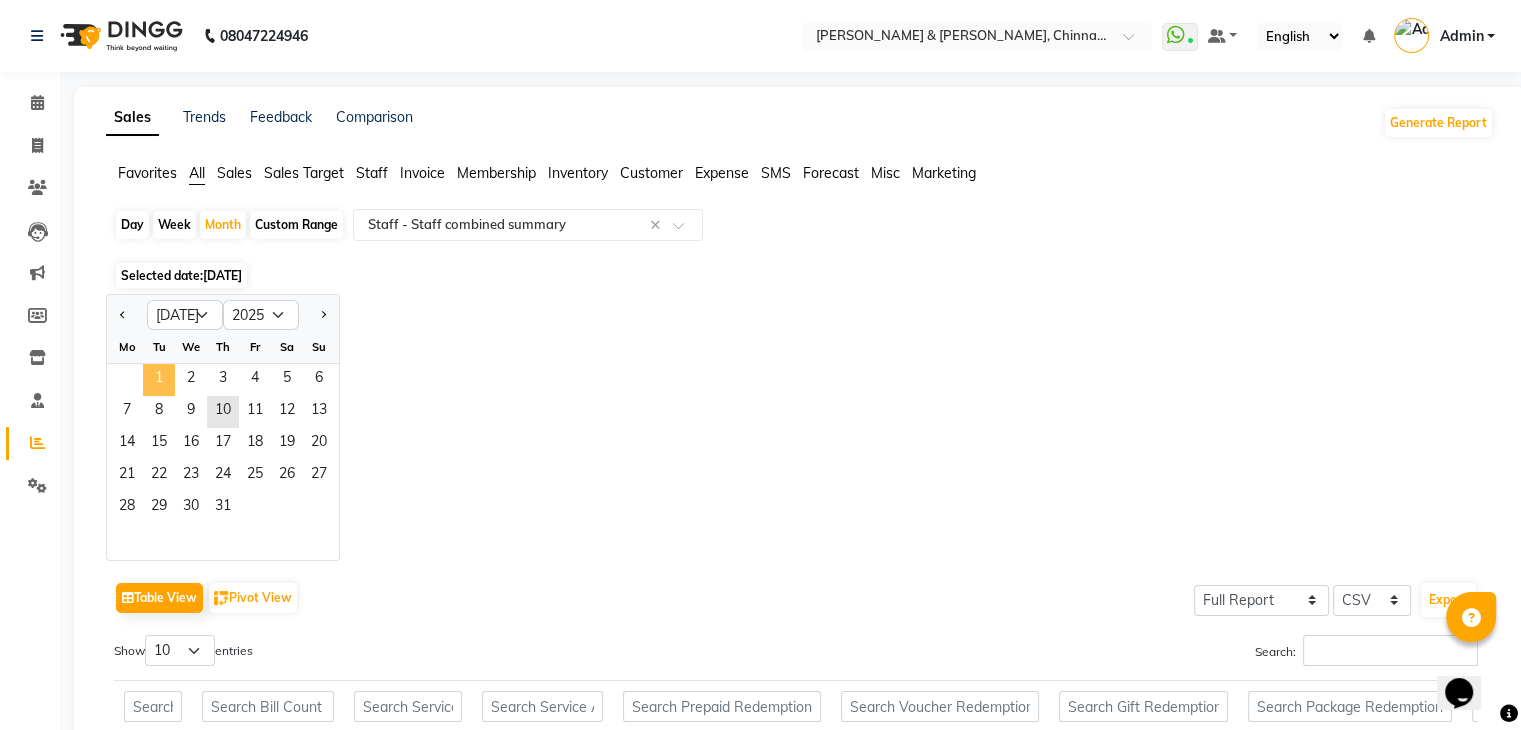 click on "1" 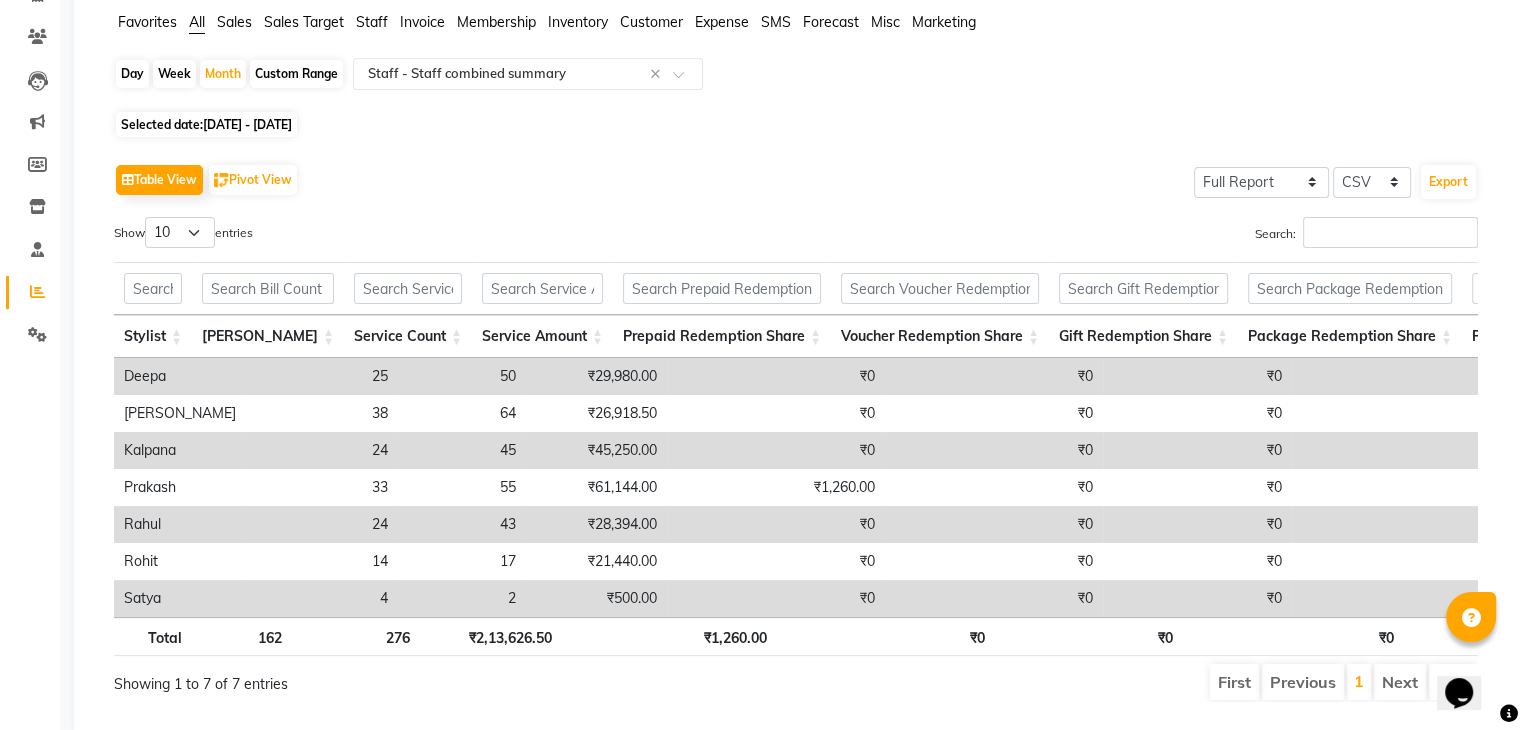 scroll, scrollTop: 200, scrollLeft: 0, axis: vertical 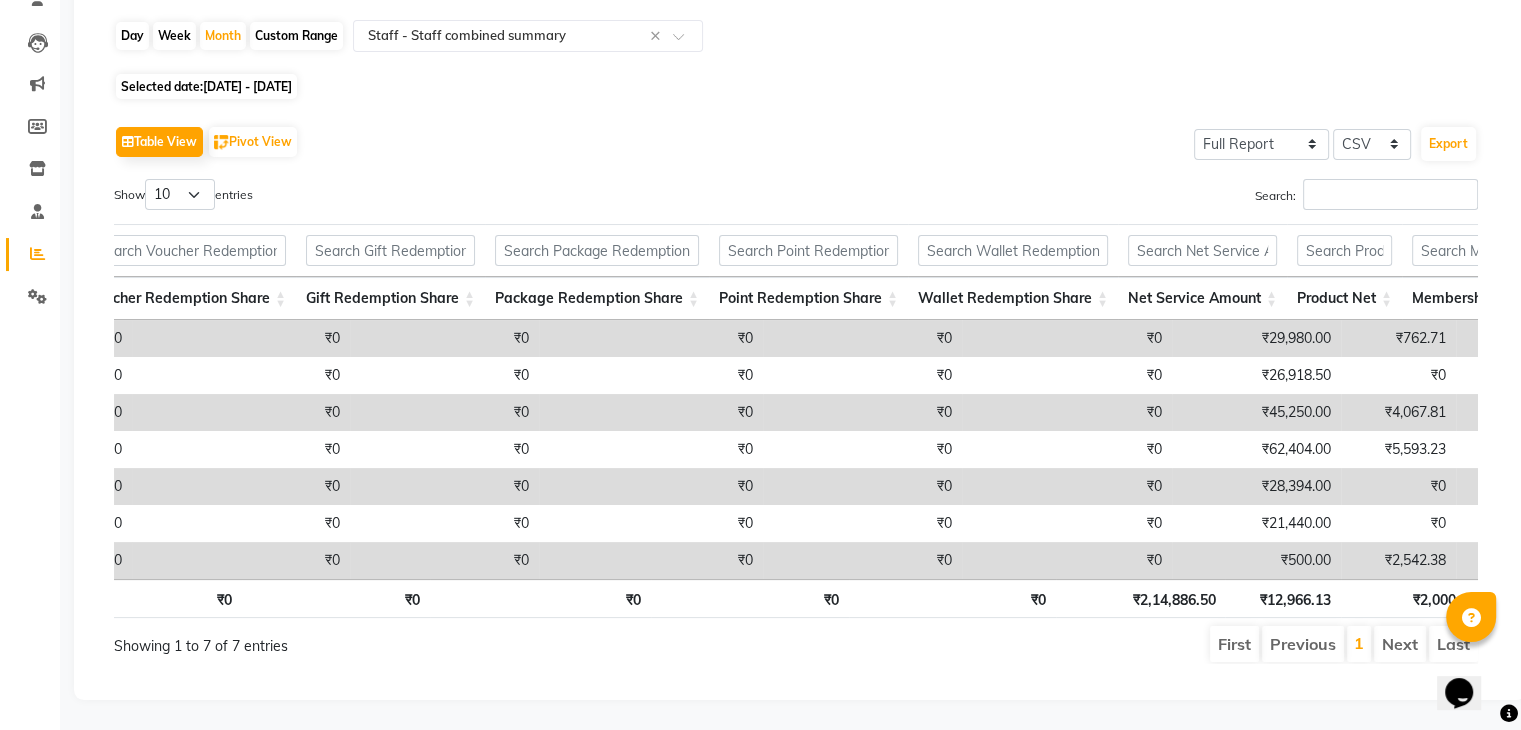 click on "[DATE] - [DATE]" 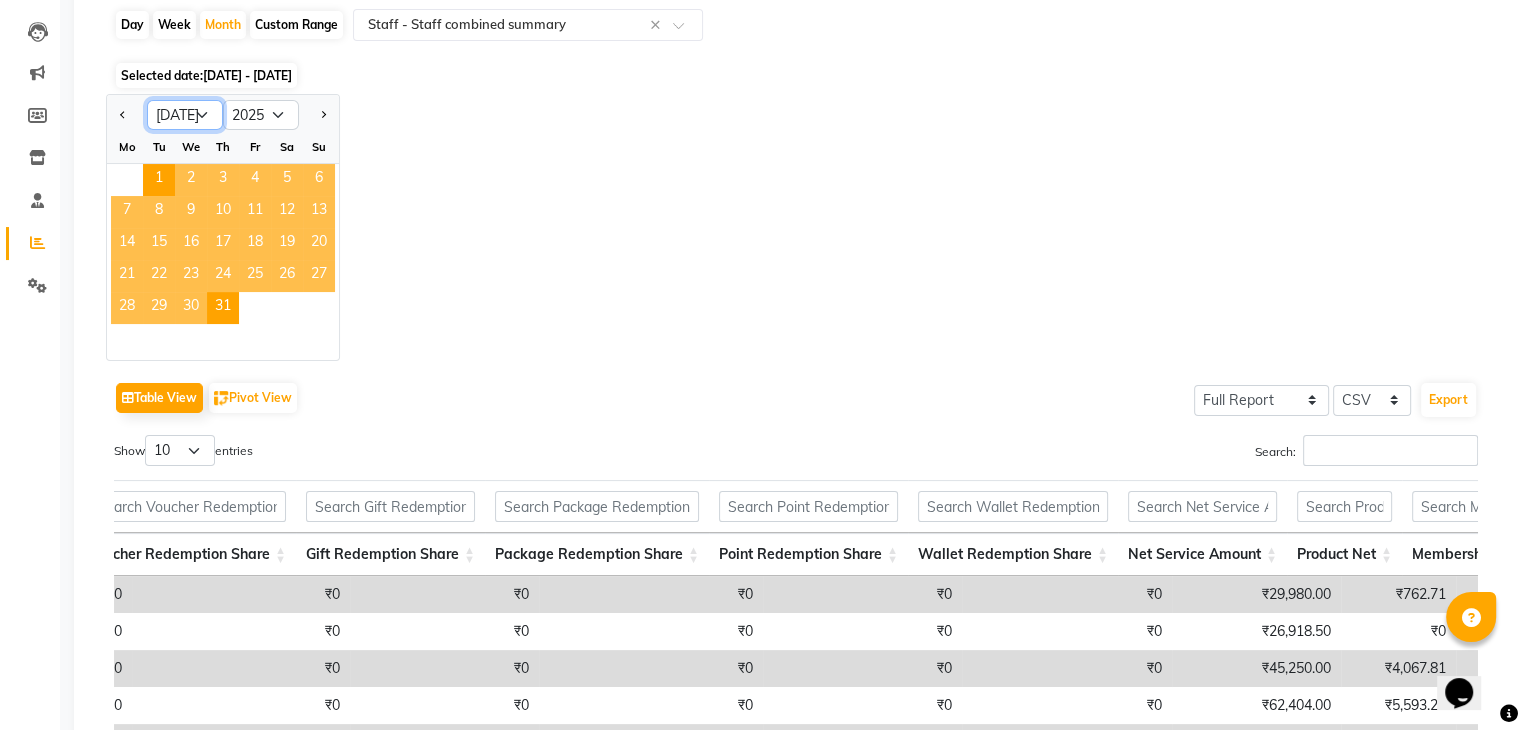 click on "Jan Feb Mar Apr May Jun [DATE] Aug Sep Oct Nov Dec" 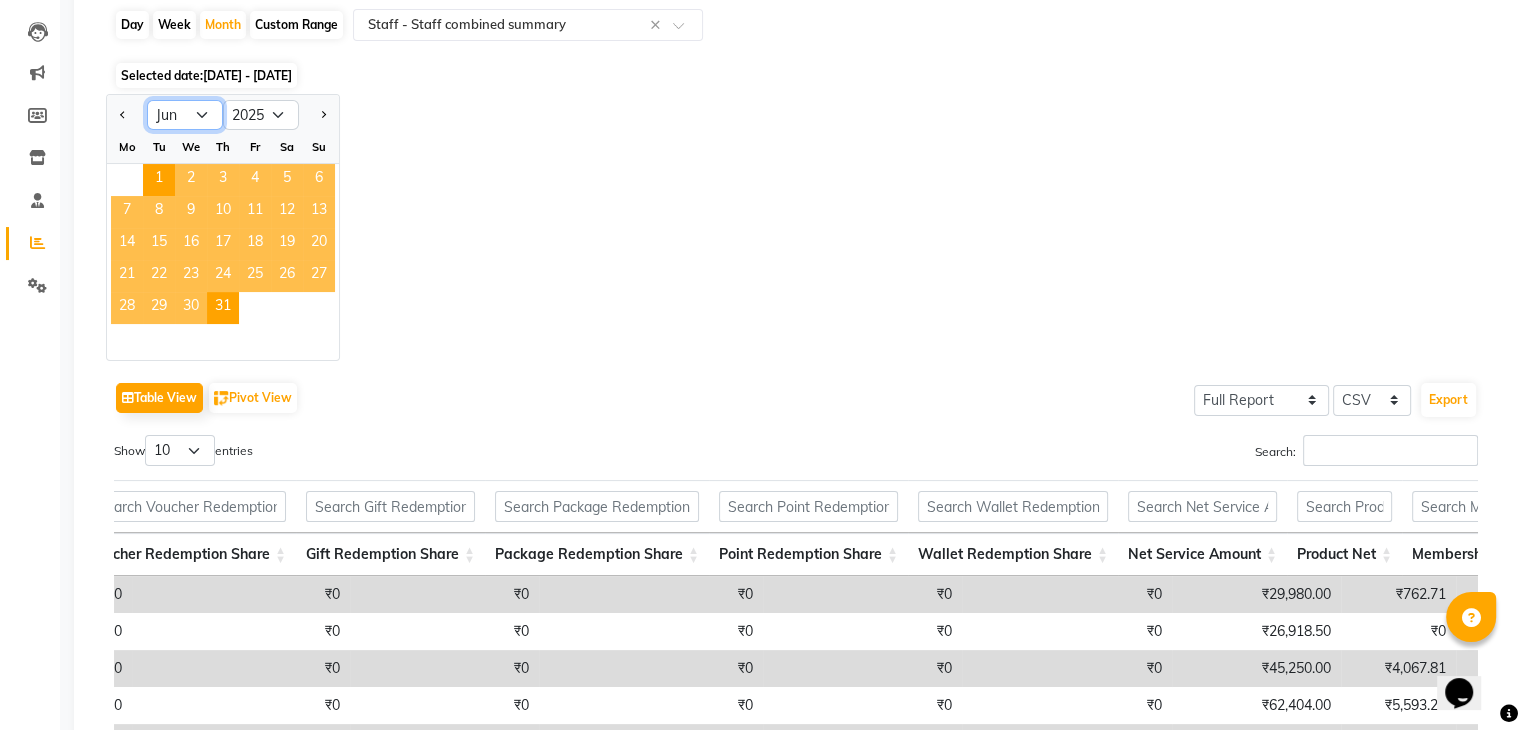 click on "Jan Feb Mar Apr May Jun [DATE] Aug Sep Oct Nov Dec" 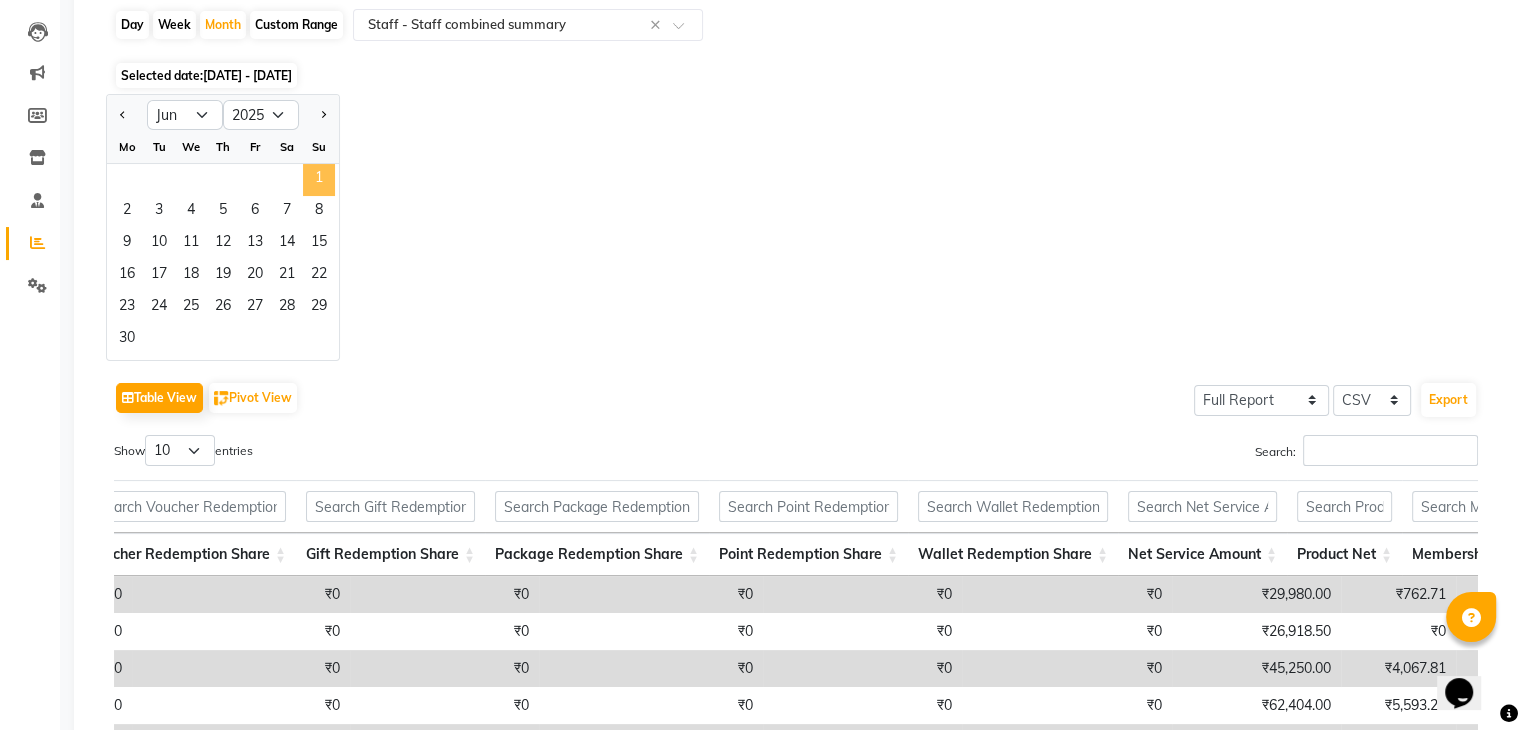 click on "1" 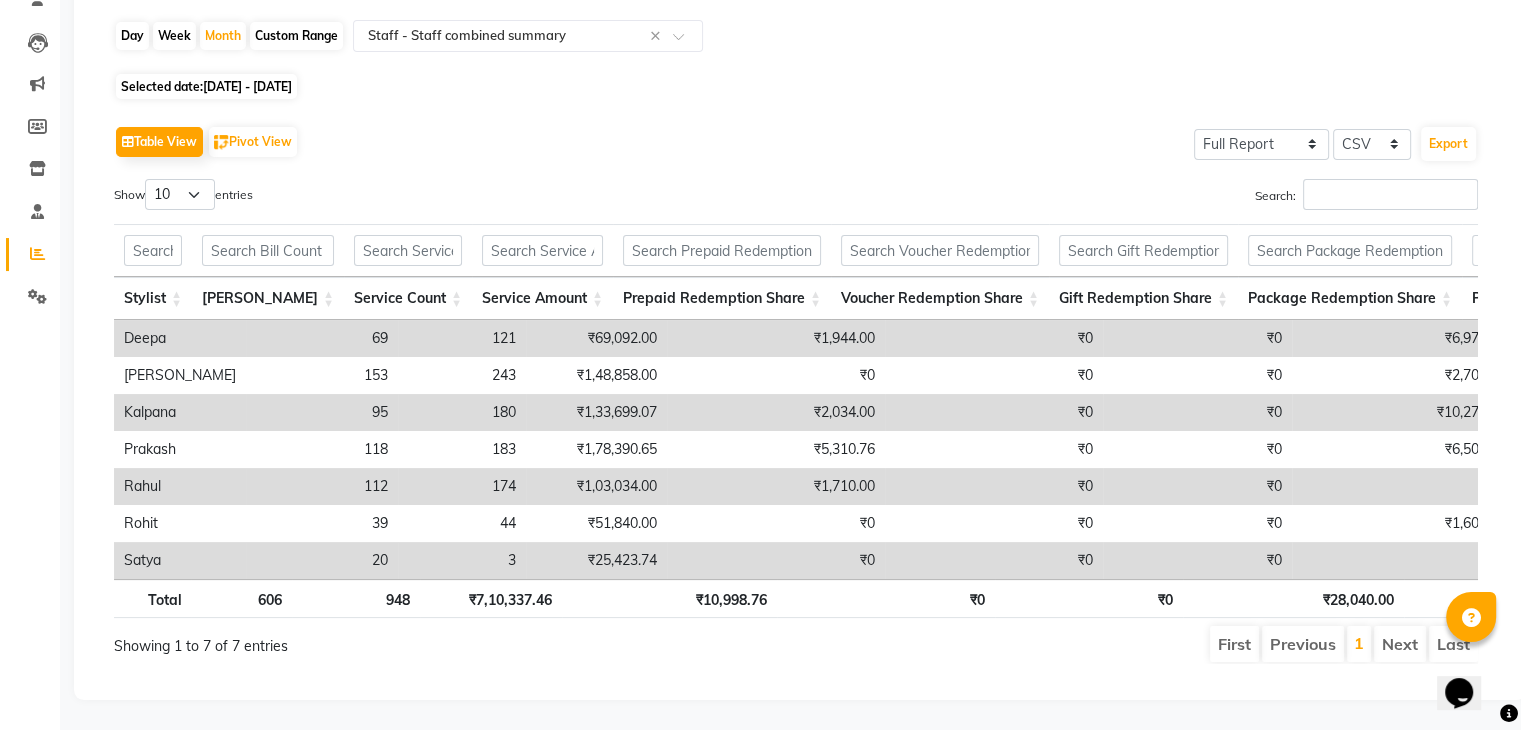 click on "Selected date:  [DATE] - [DATE]" 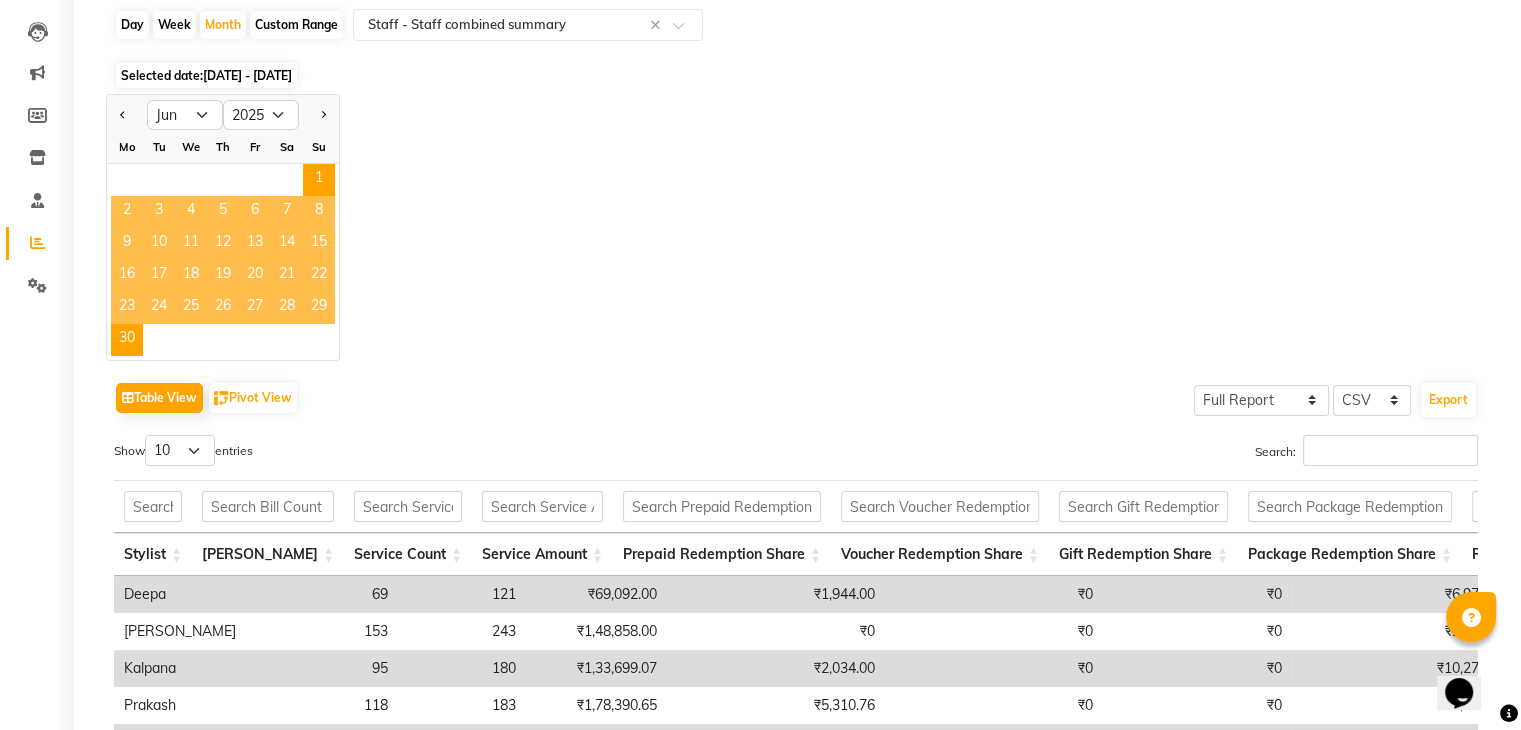 click on "Jan Feb Mar Apr May Jun [DATE] Aug Sep Oct Nov [DATE] 2016 2017 2018 2019 2020 2021 2022 2023 2024 2025 2026 2027 2028 2029 2030 2031 2032 2033 2034 2035 Mo Tu We Th Fr Sa Su  1   2   3   4   5   6   7   8   9   10   11   12   13   14   15   16   17   18   19   20   21   22   23   24   25   26   27   28   29   30" 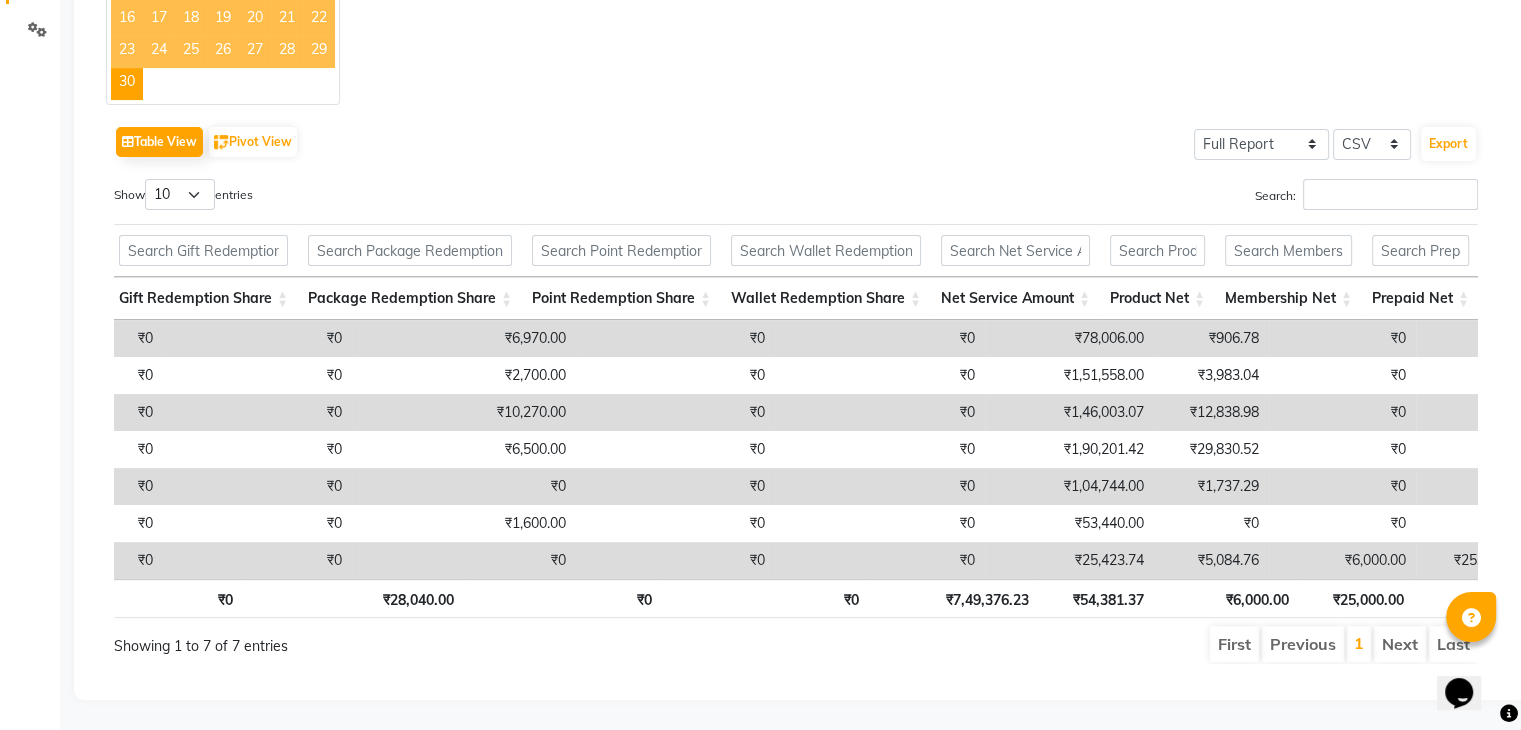 click on "₹6,000.00" at bounding box center (1342, 560) 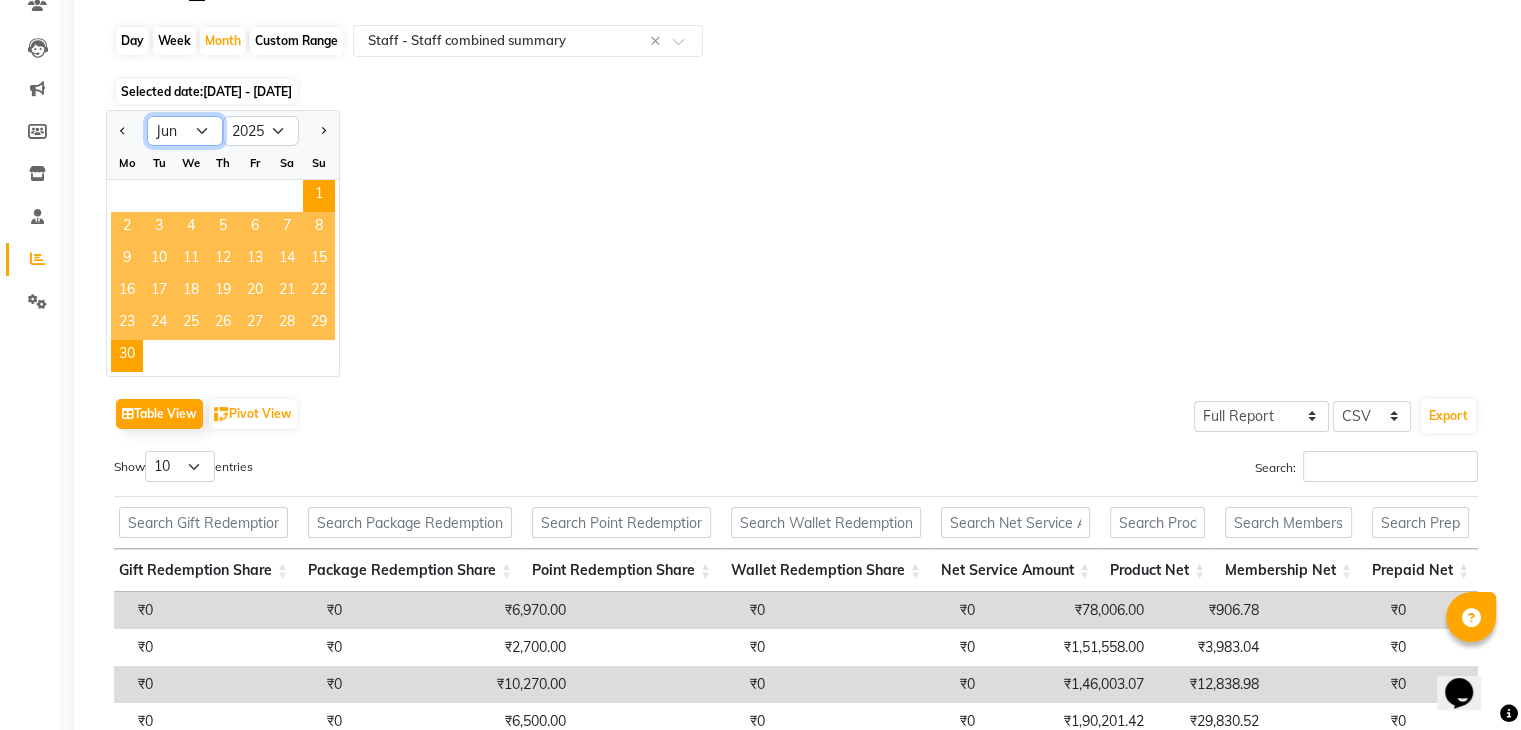click on "Jan Feb Mar Apr May Jun [DATE] Aug Sep Oct Nov Dec" 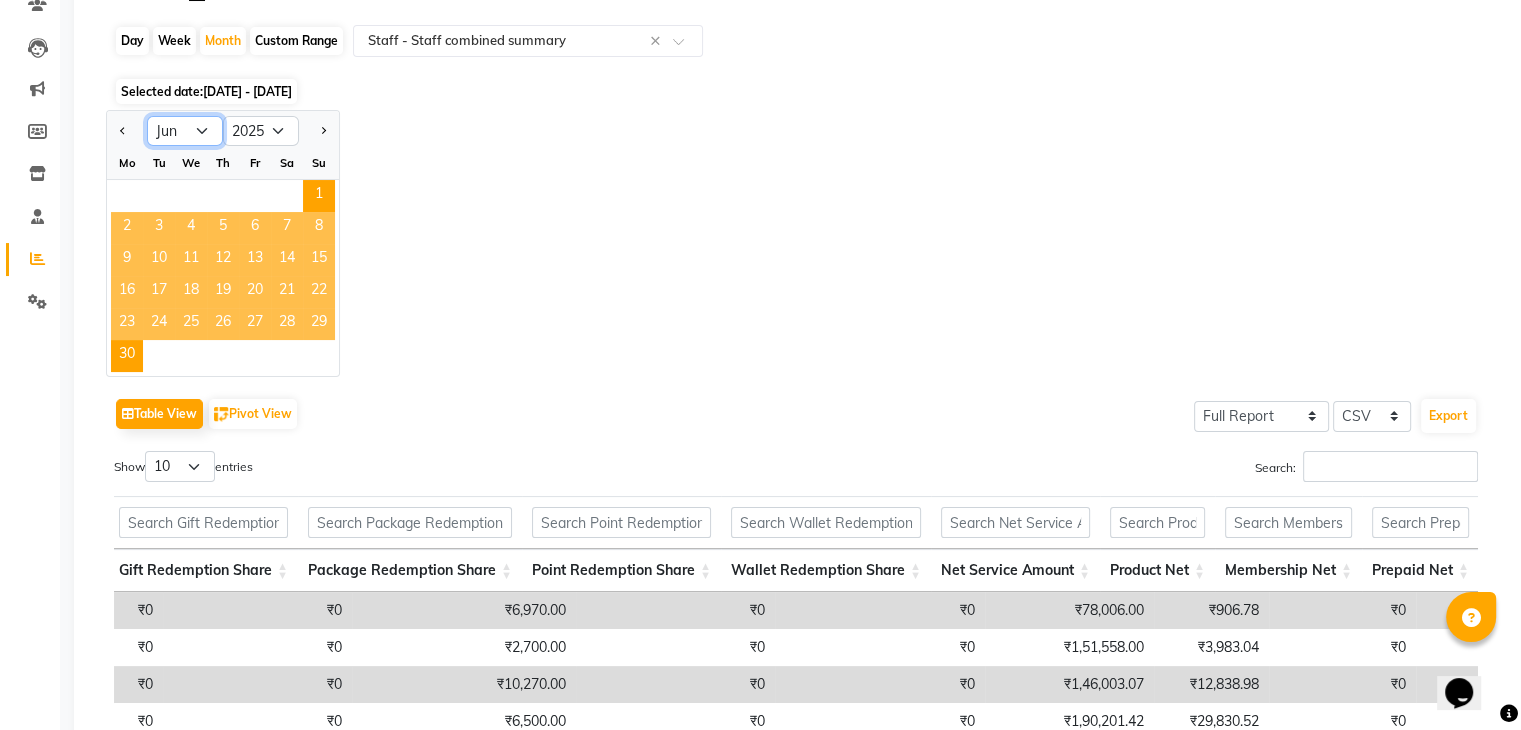 select on "7" 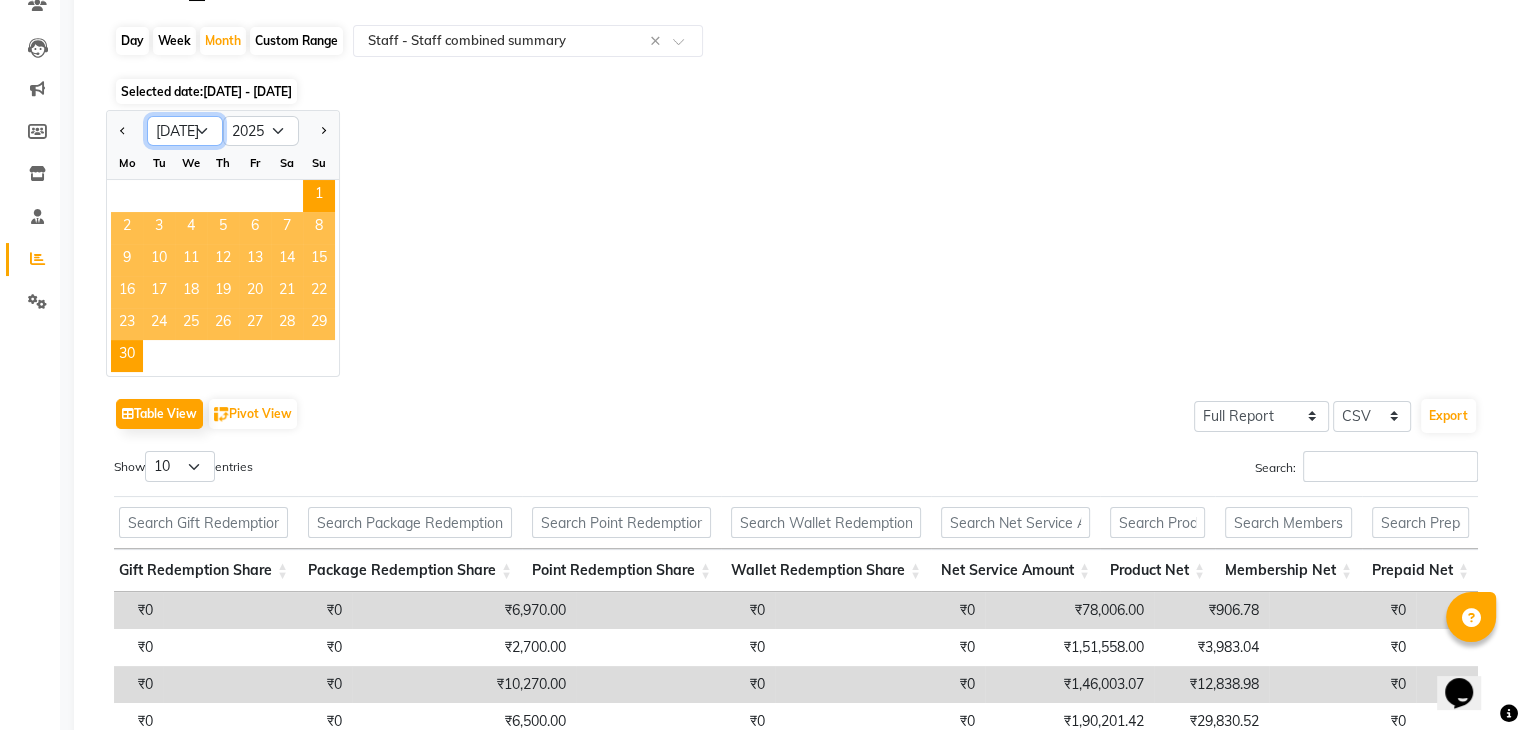 click on "Jan Feb Mar Apr May Jun [DATE] Aug Sep Oct Nov Dec" 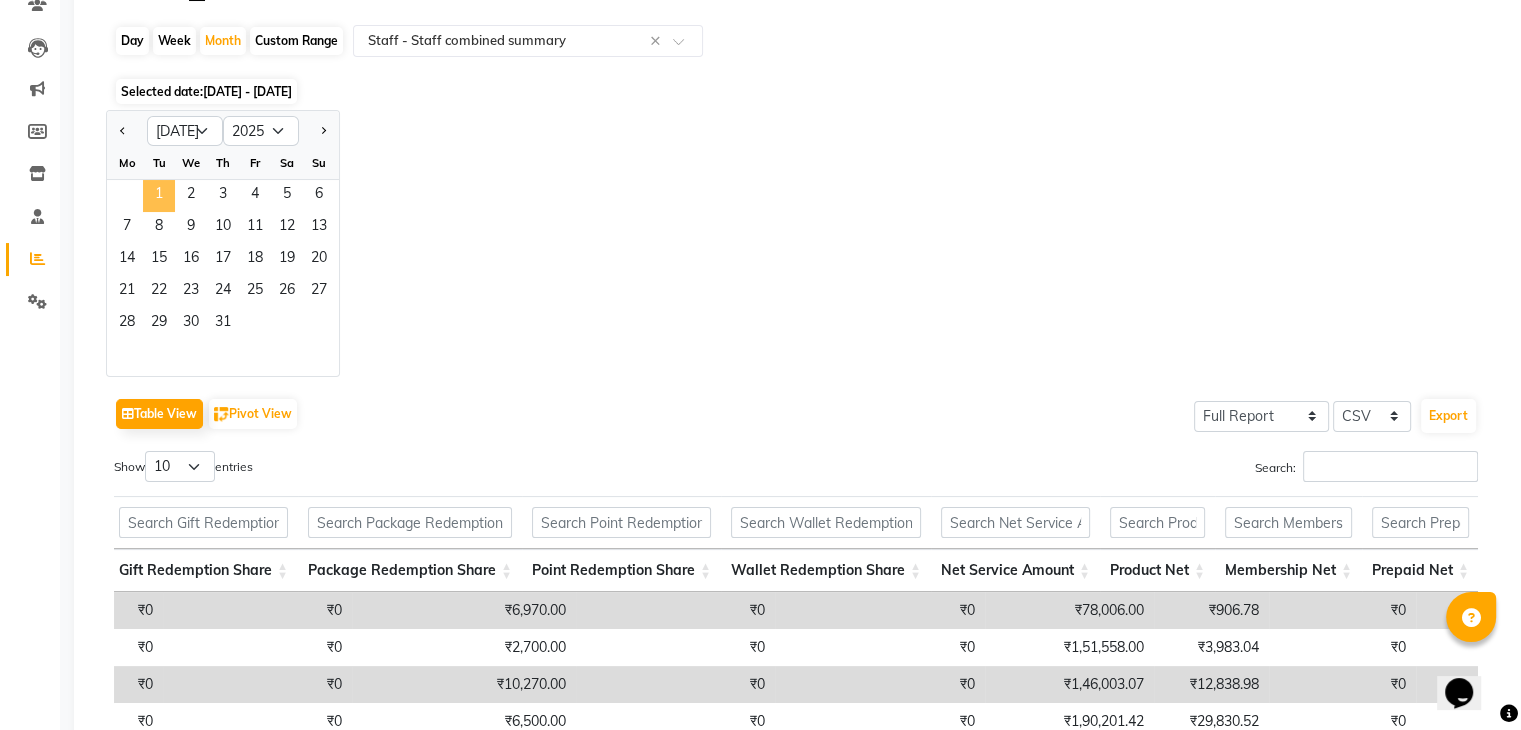 click on "1" 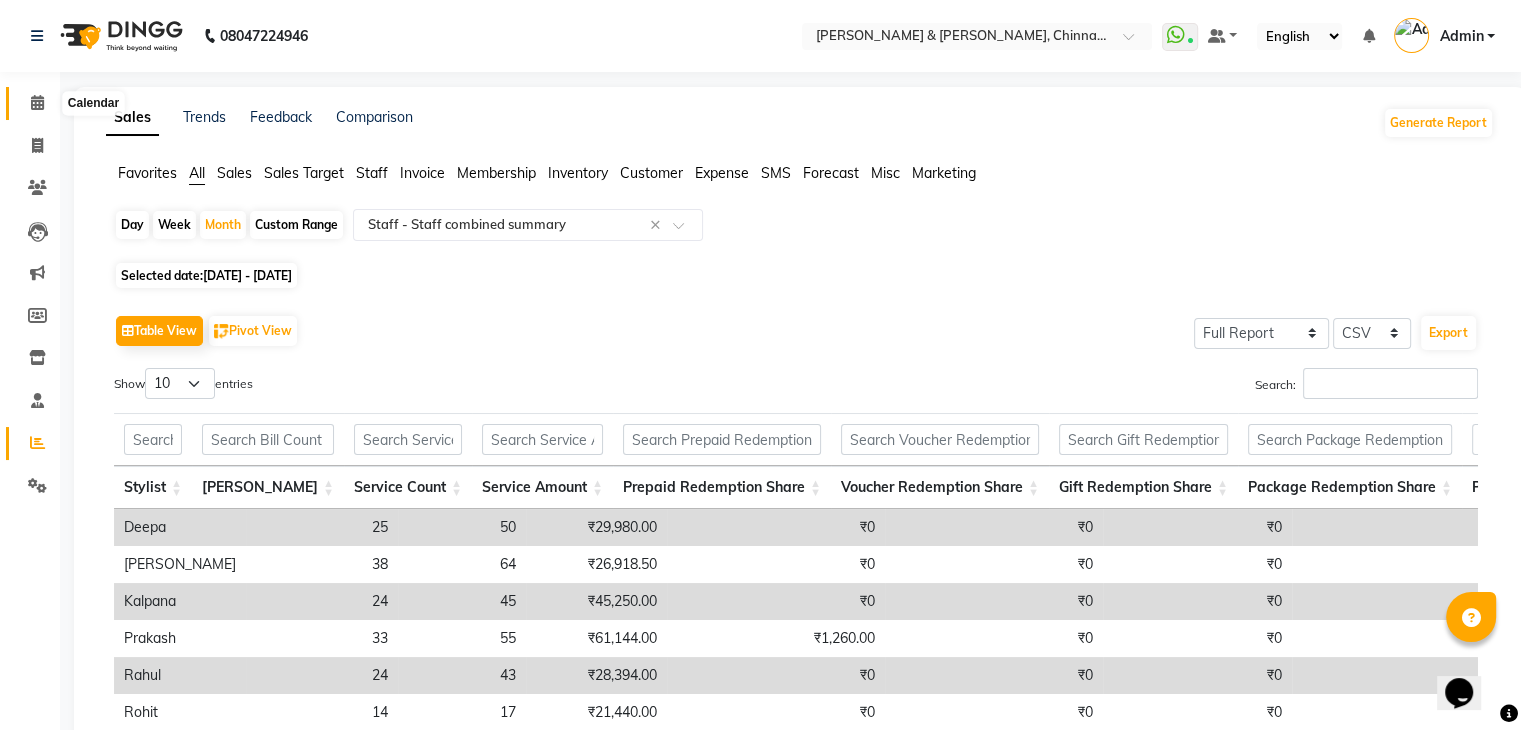 click 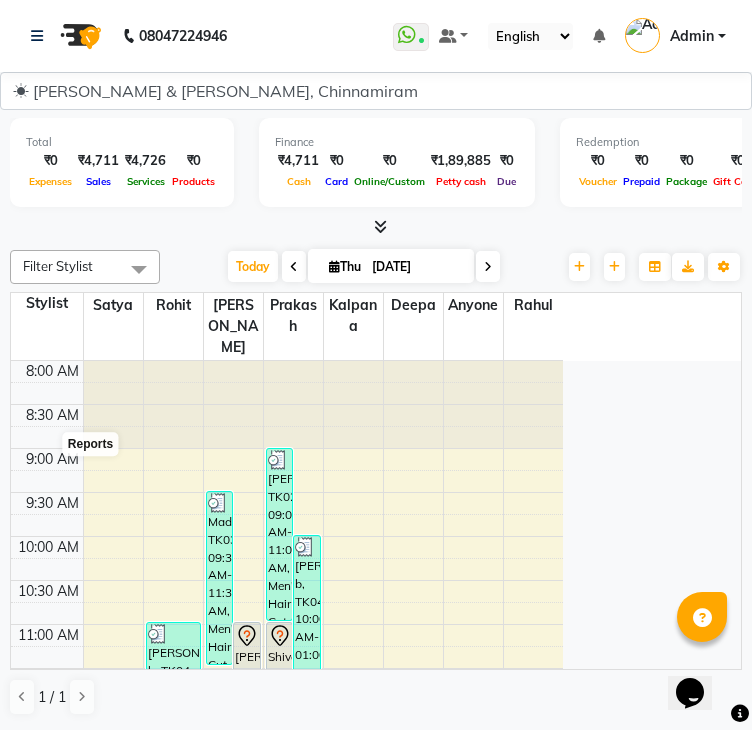 click 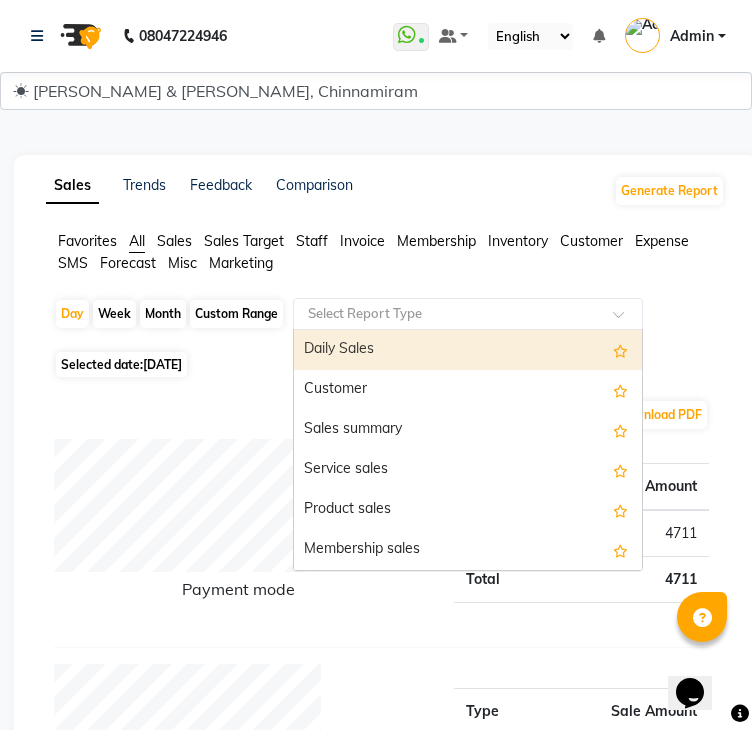 click 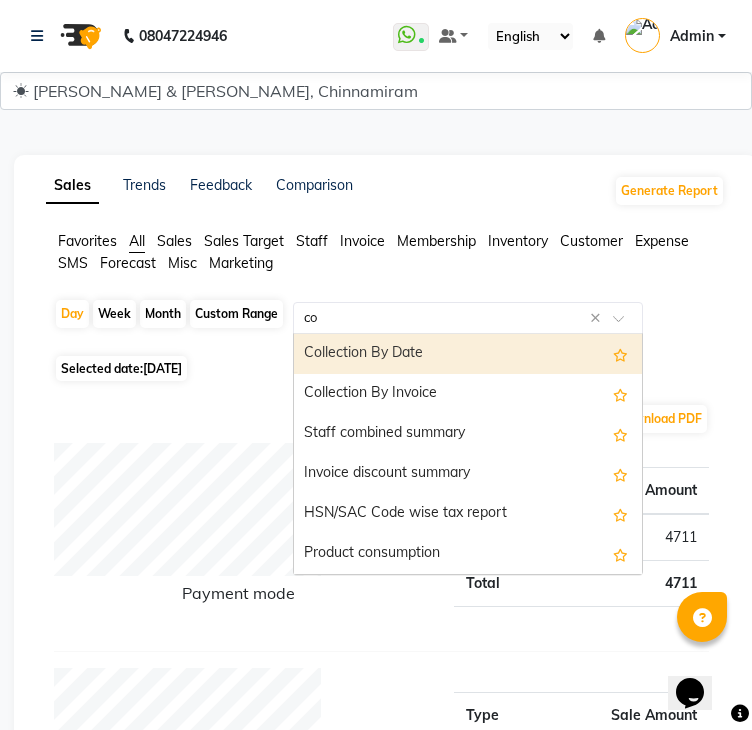 type on "col" 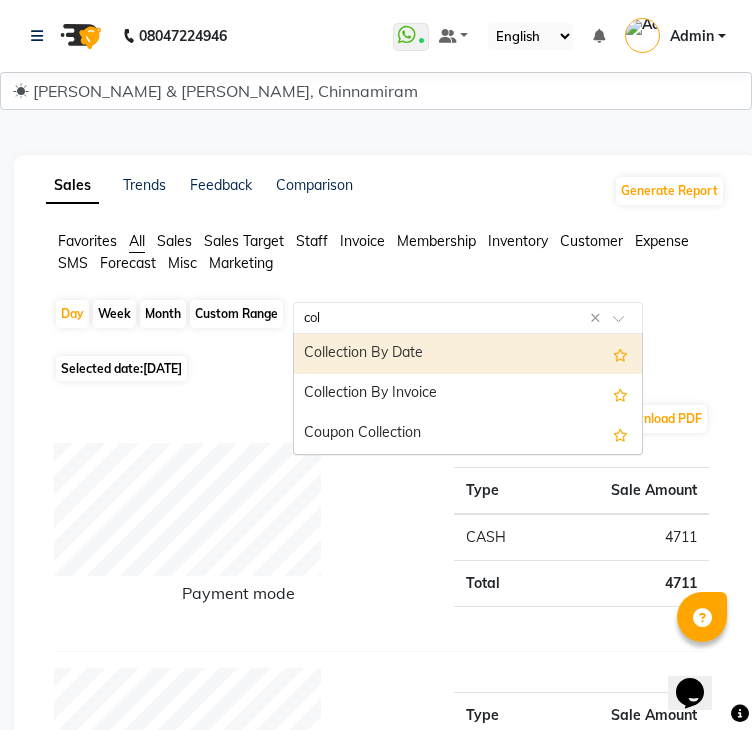 click on "Collection By Date" at bounding box center (468, 354) 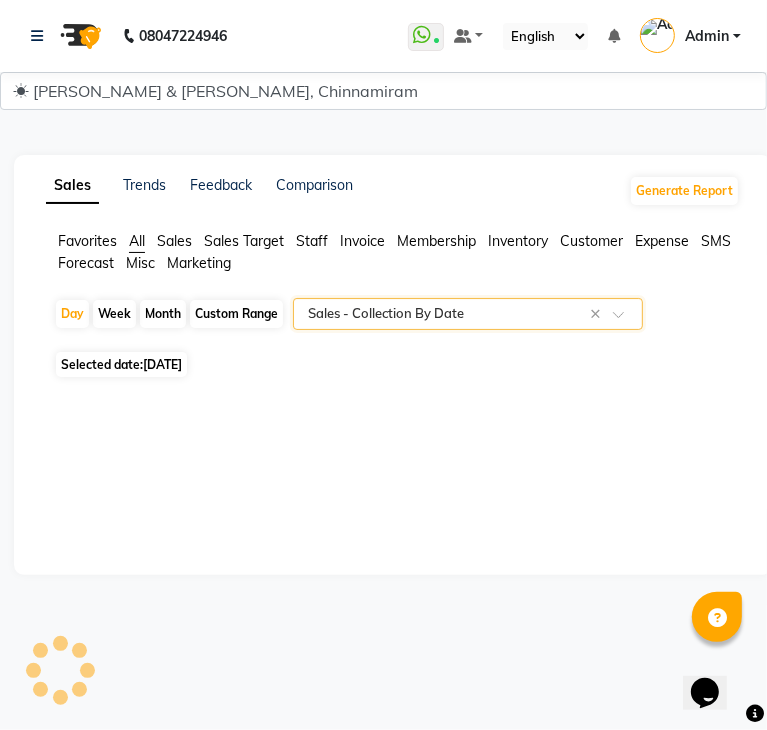 select on "full_report" 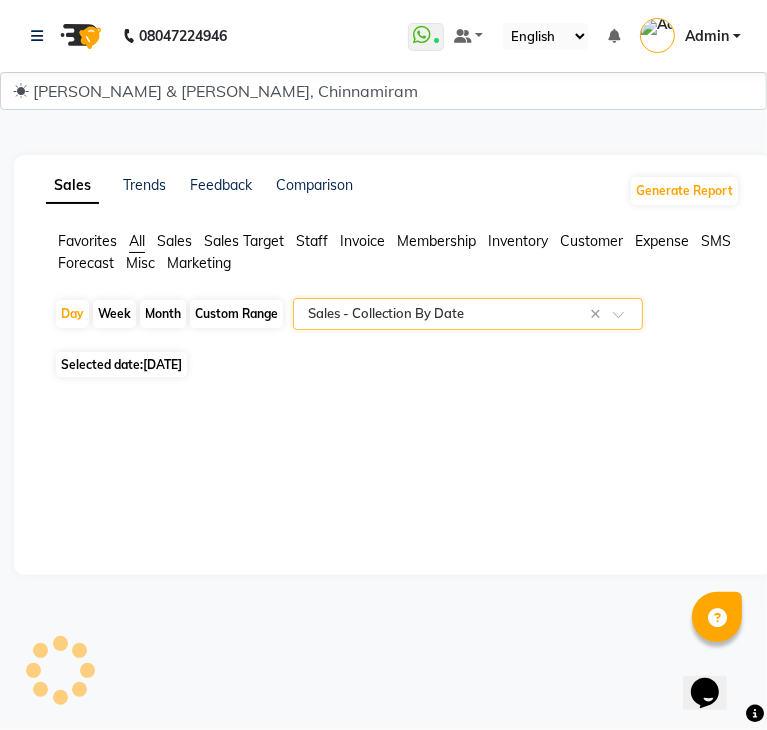 select on "csv" 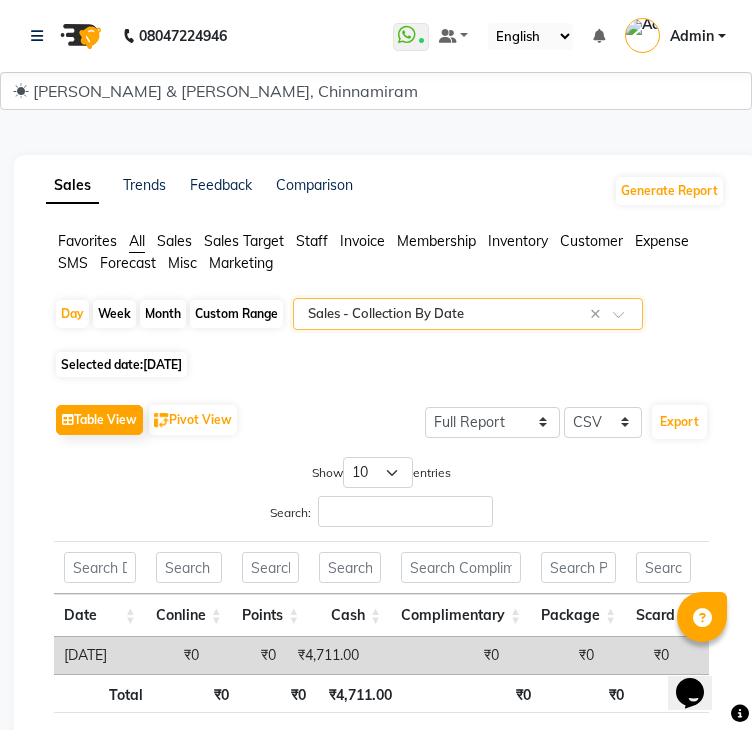 click on "[DATE]" 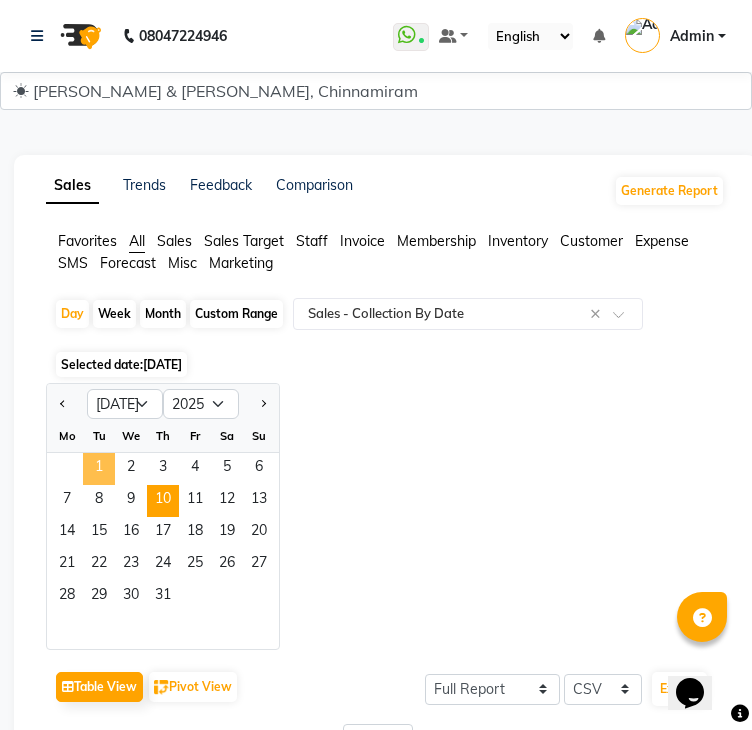 click on "1" 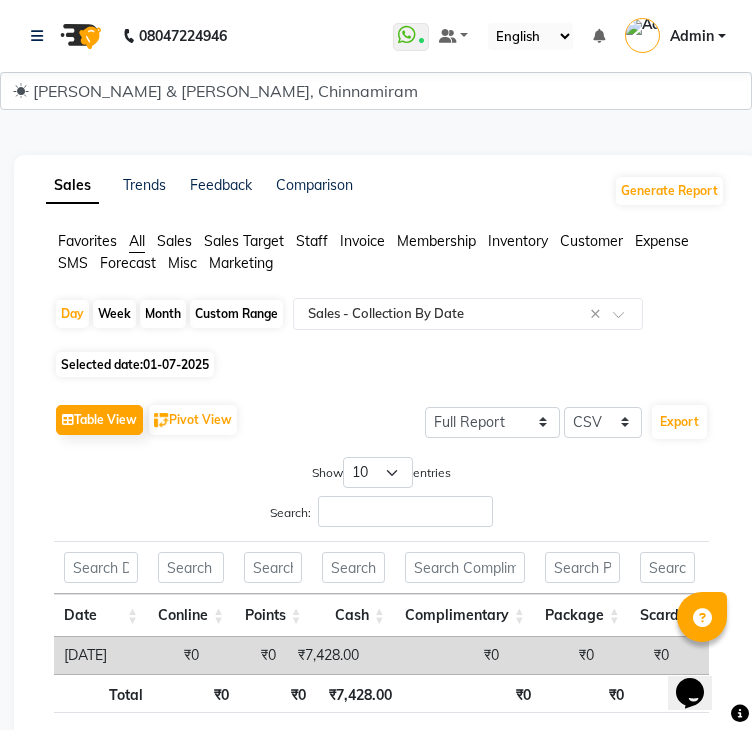 click on "Month" 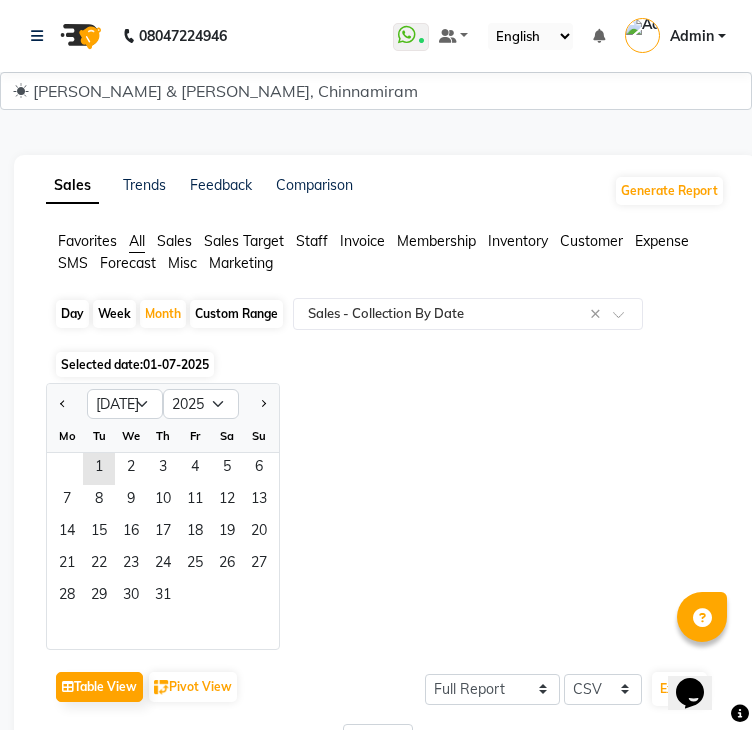 click on "Custom Range" 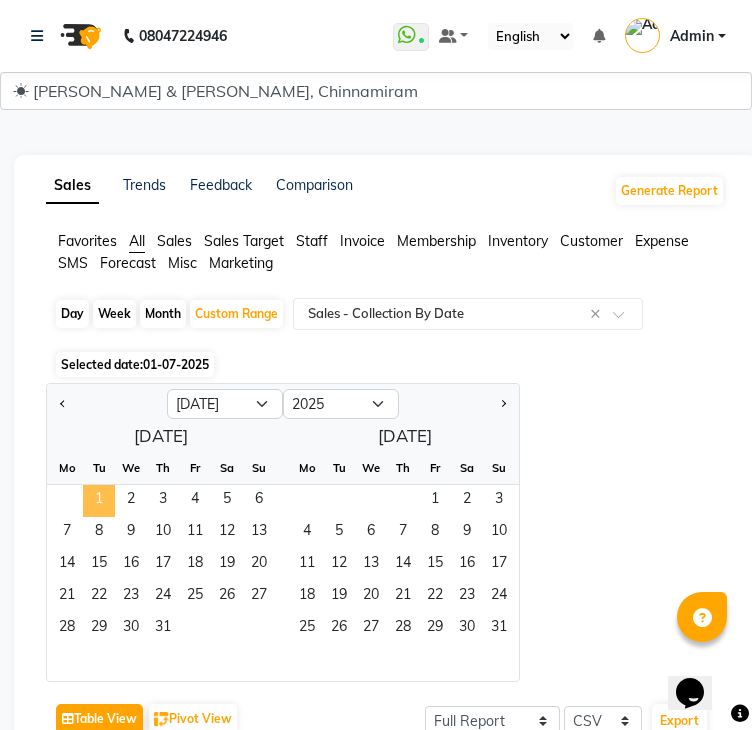 click on "1" 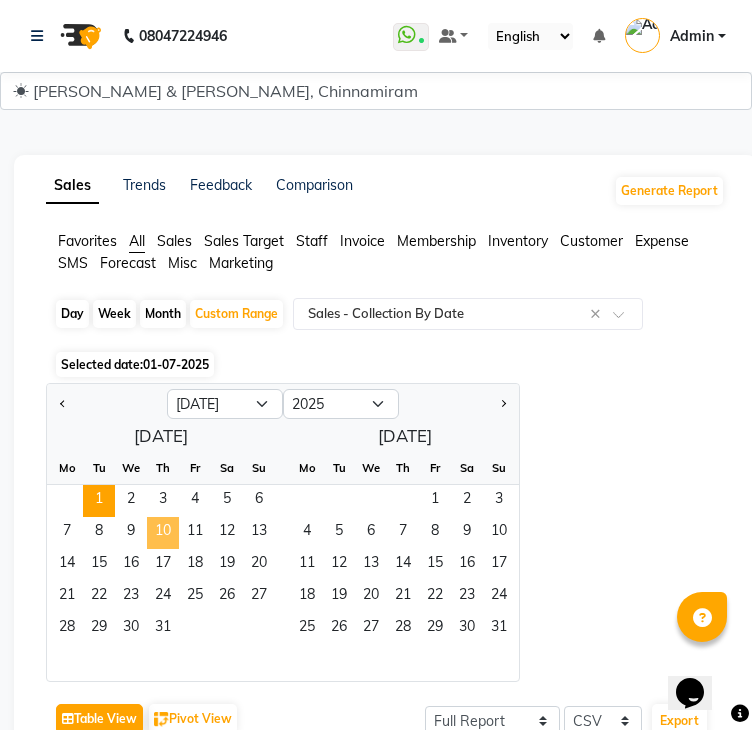 click on "10" 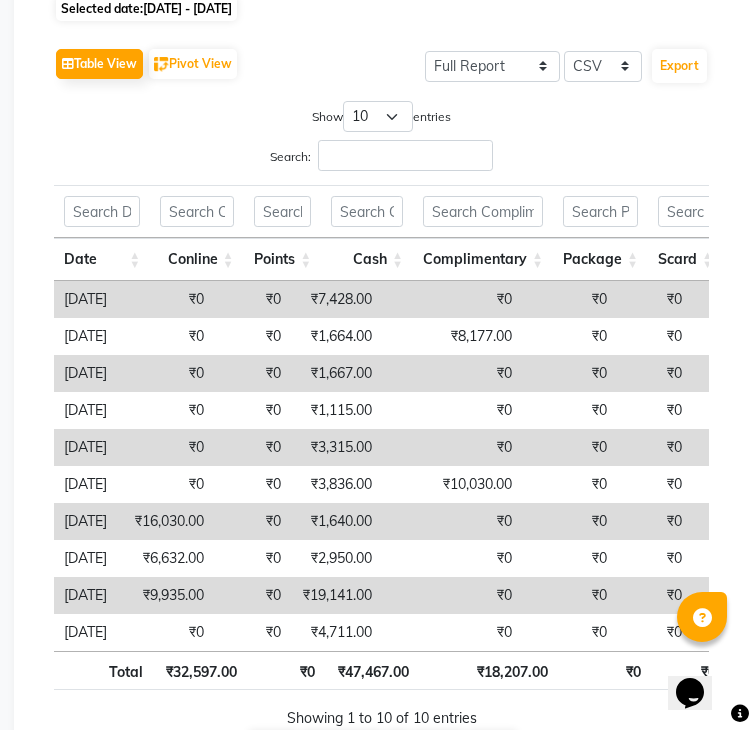 scroll, scrollTop: 400, scrollLeft: 0, axis: vertical 